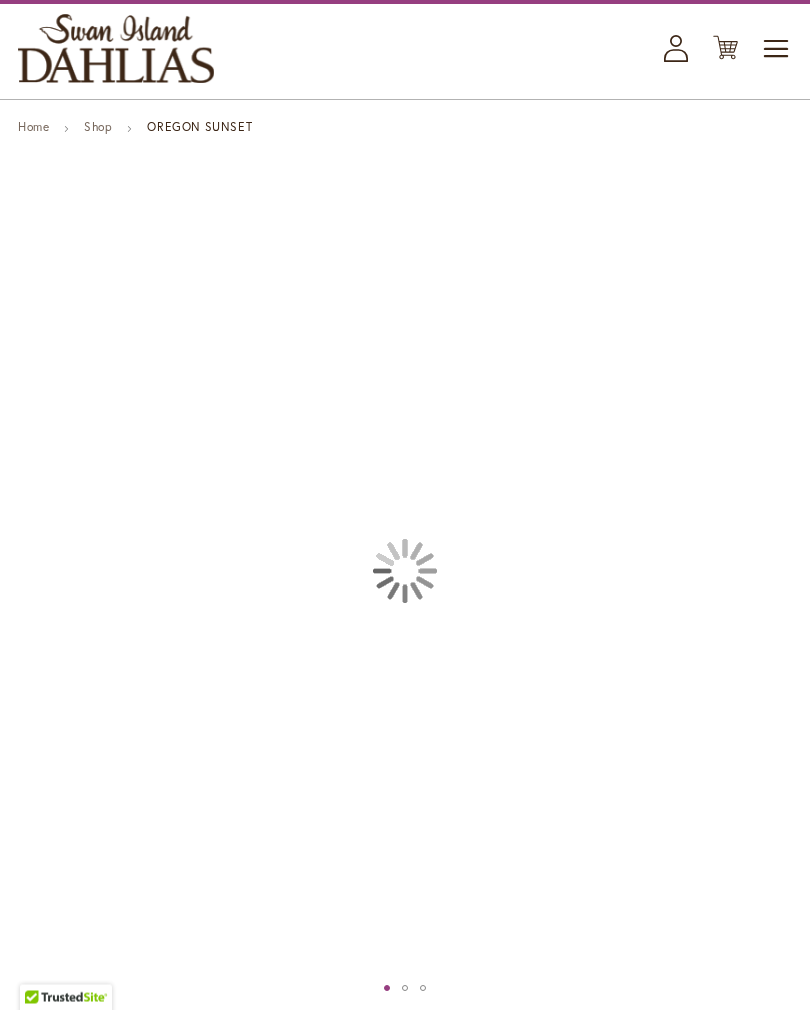 scroll, scrollTop: 0, scrollLeft: 0, axis: both 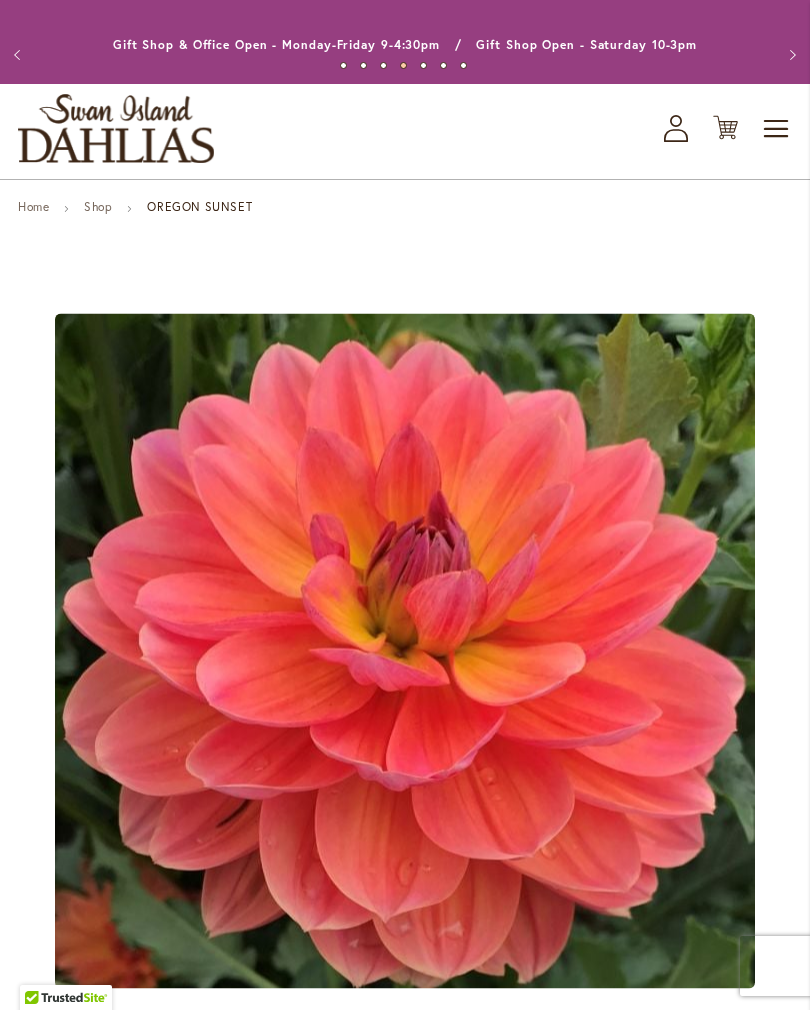 click on "Previous" at bounding box center (20, 55) 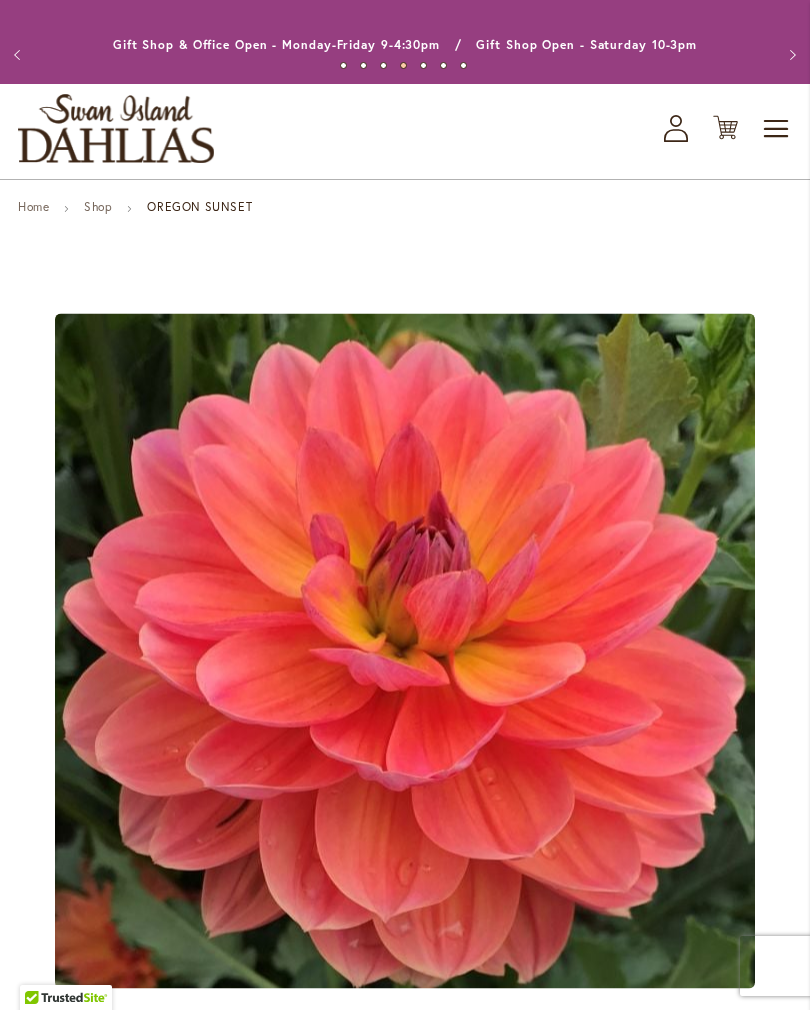 click on "Previous" at bounding box center [20, 55] 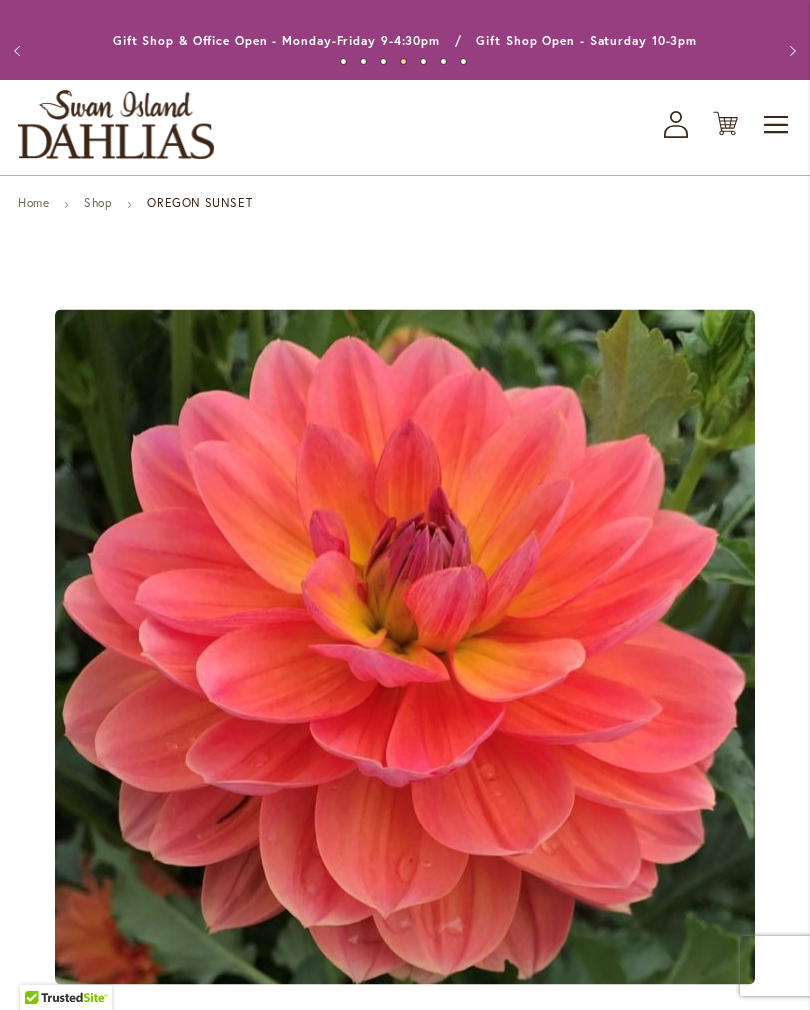 scroll, scrollTop: 0, scrollLeft: 0, axis: both 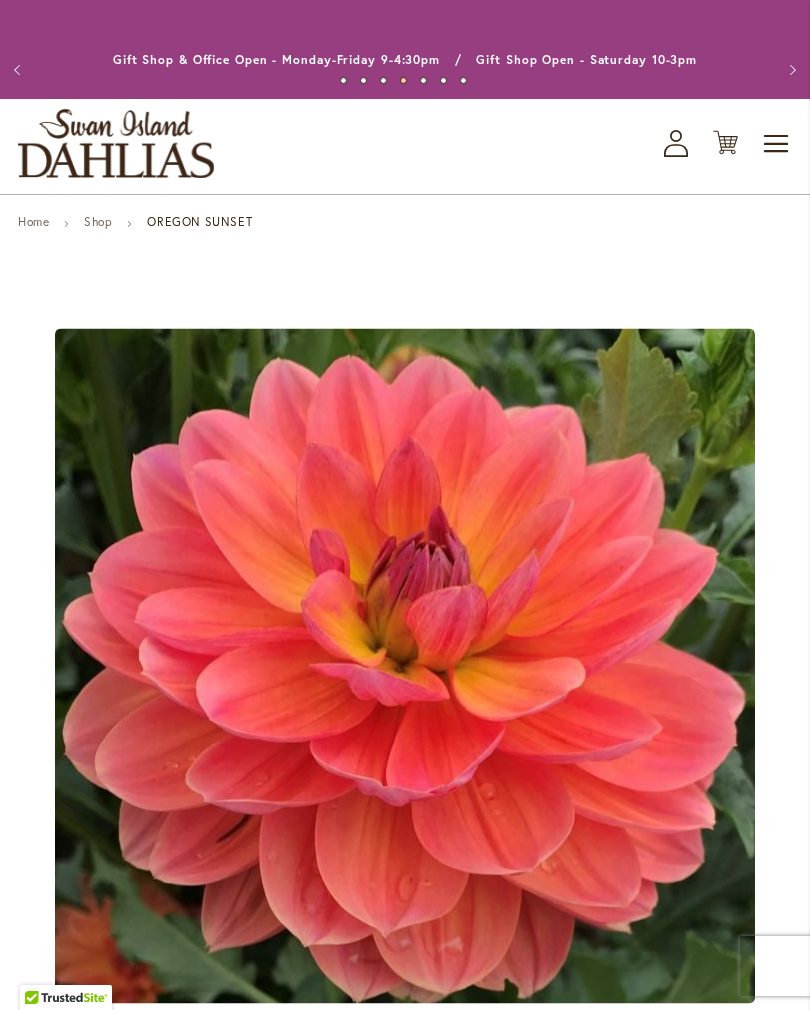 click on "Previous" at bounding box center [20, 70] 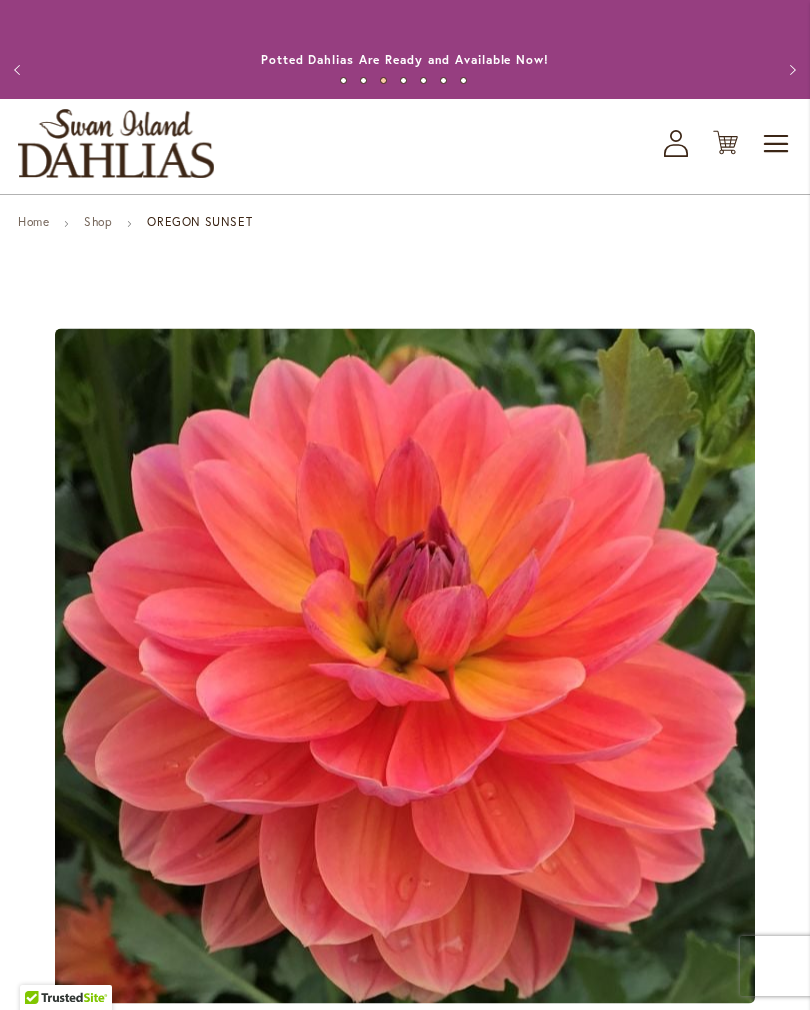 click on "Previous" at bounding box center (20, 70) 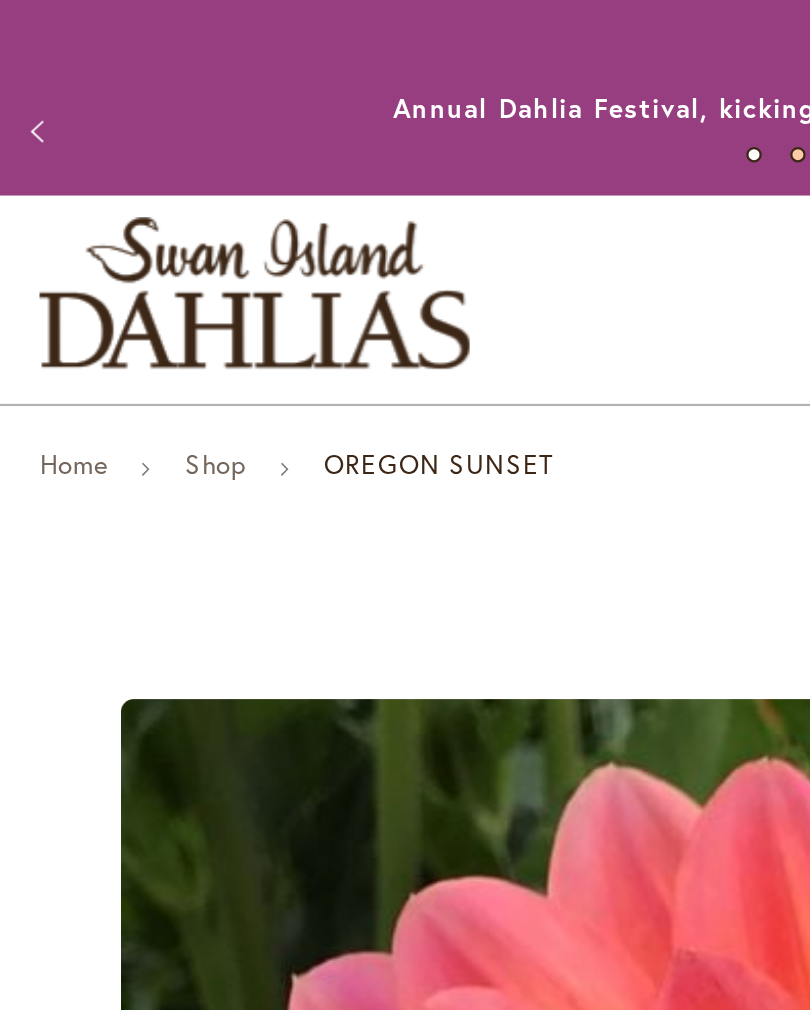 click on "Previous" at bounding box center [20, 70] 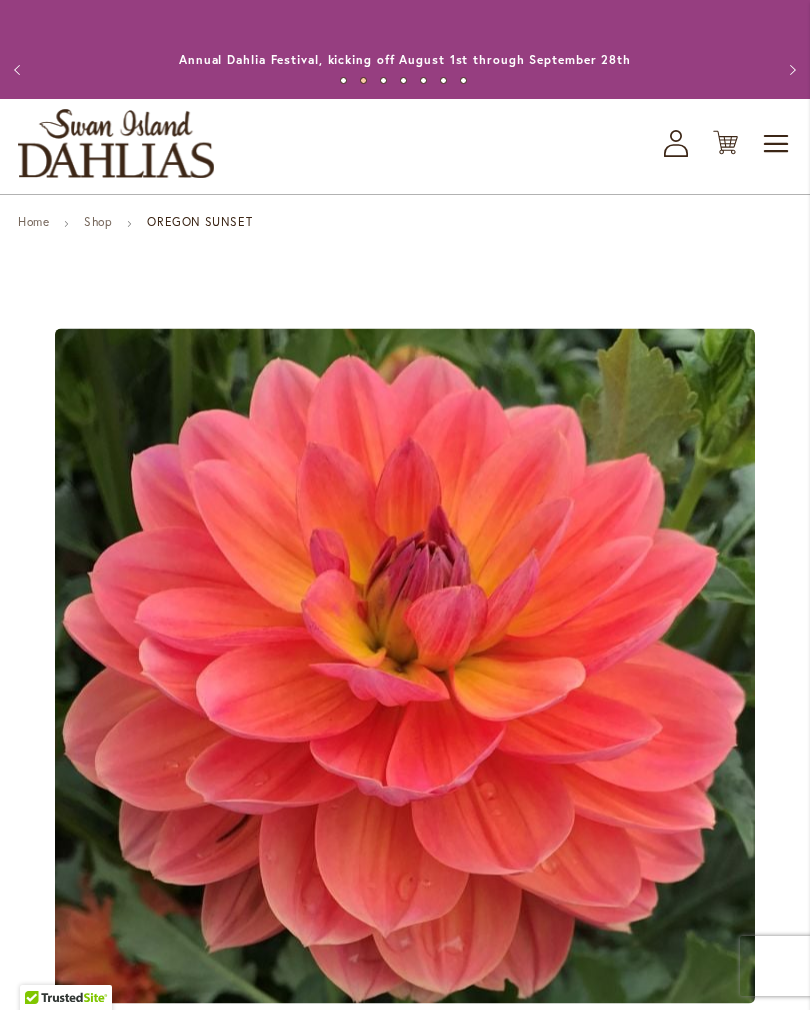click on "Home" at bounding box center (33, 221) 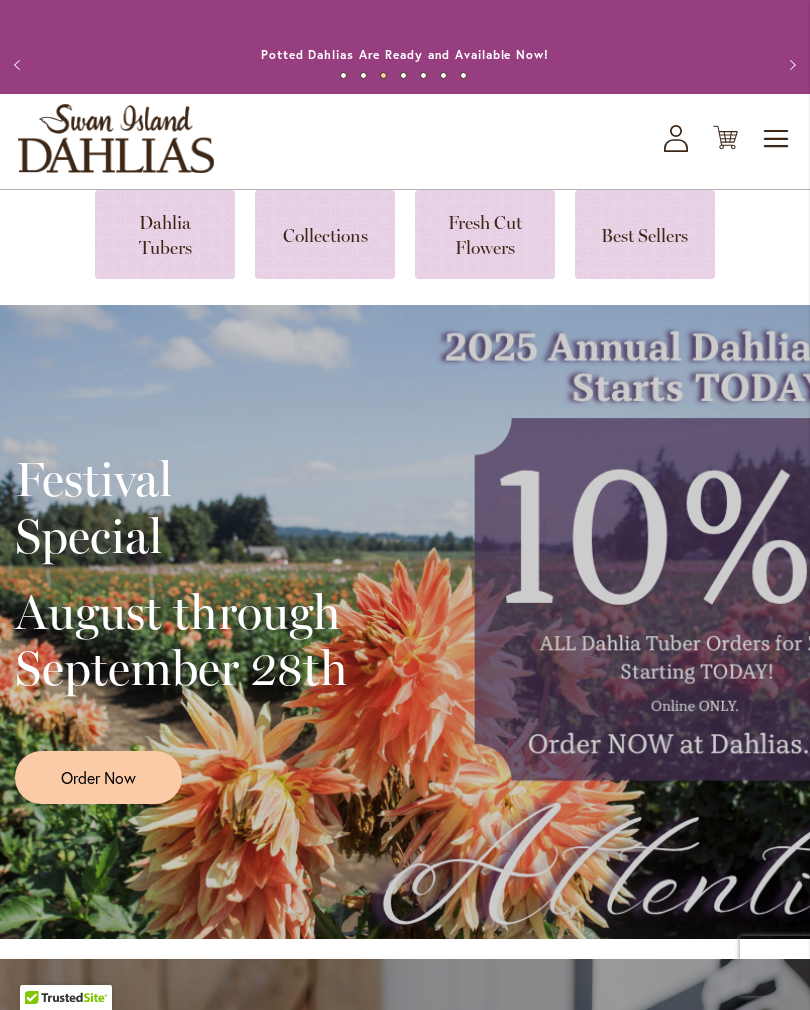 scroll, scrollTop: 0, scrollLeft: 0, axis: both 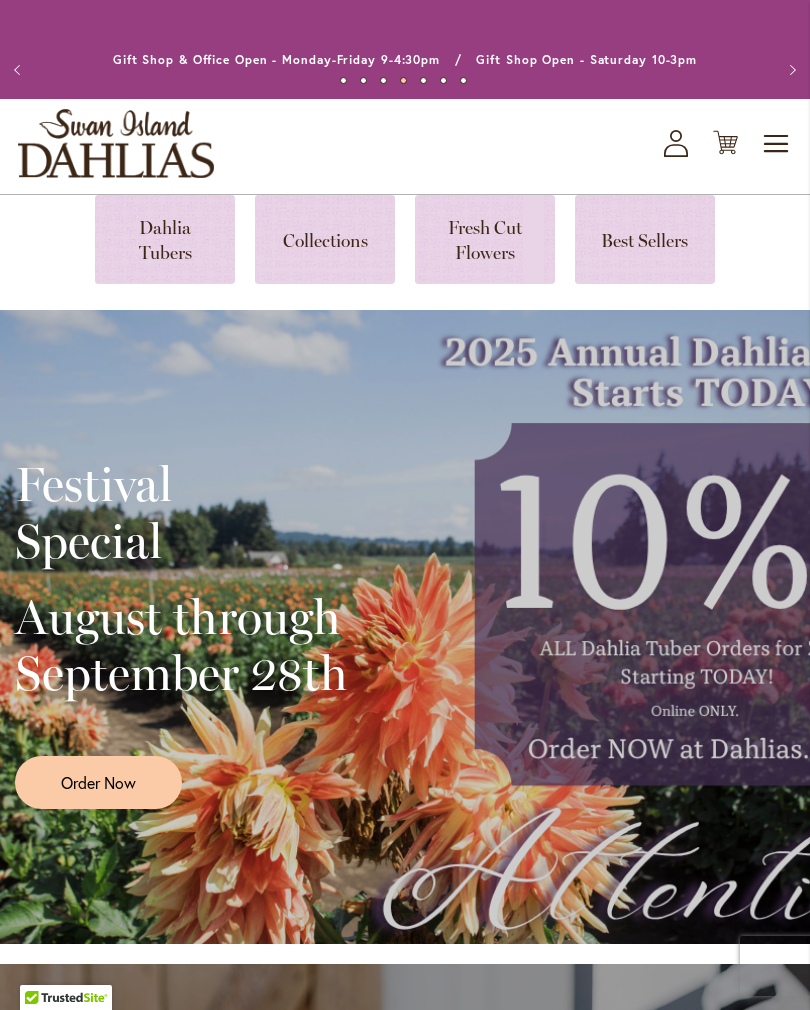 click at bounding box center [165, 239] 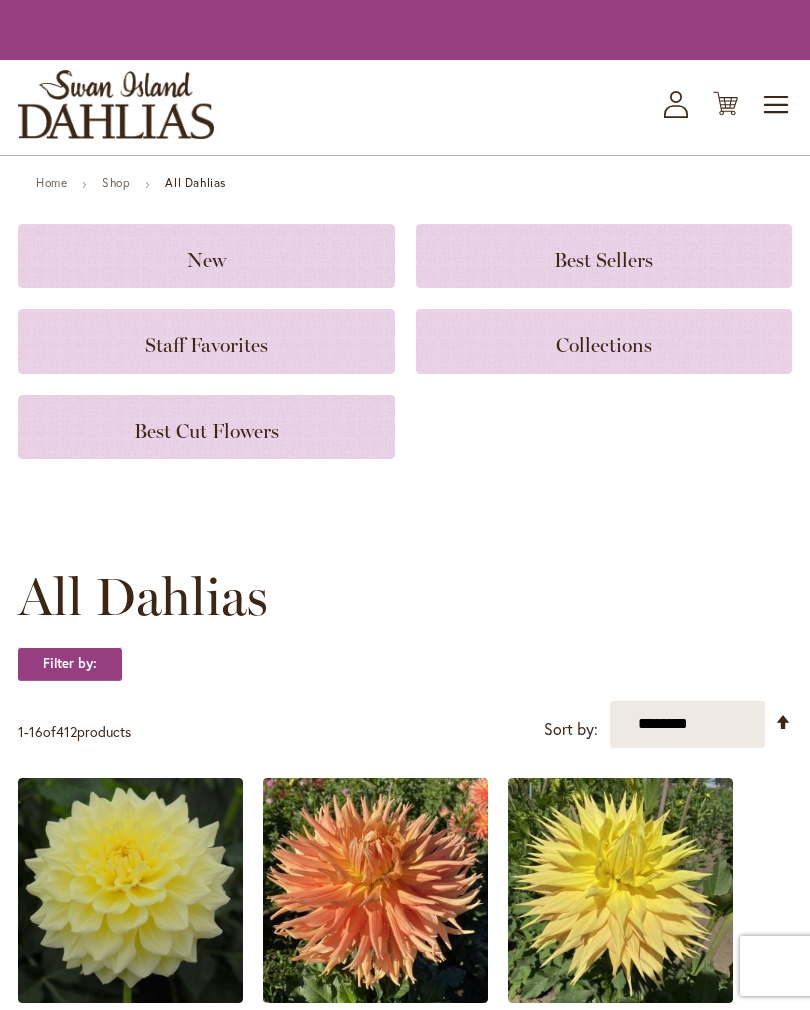 scroll, scrollTop: 0, scrollLeft: 0, axis: both 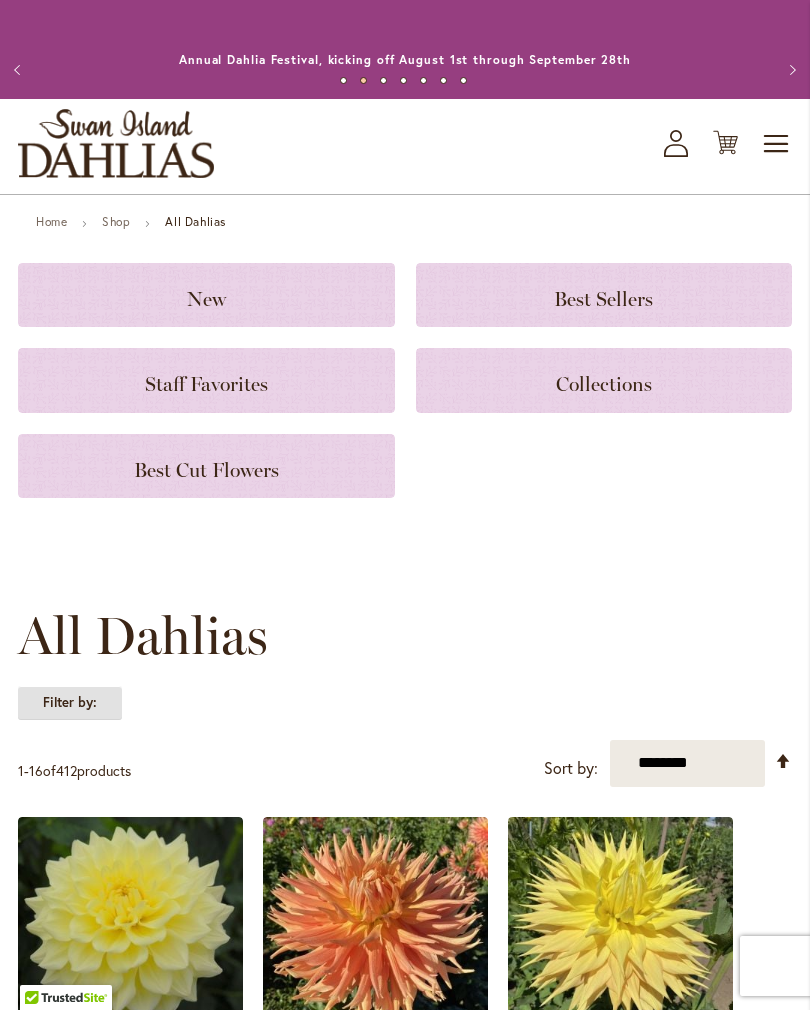 click on "Filter by:" at bounding box center [70, 703] 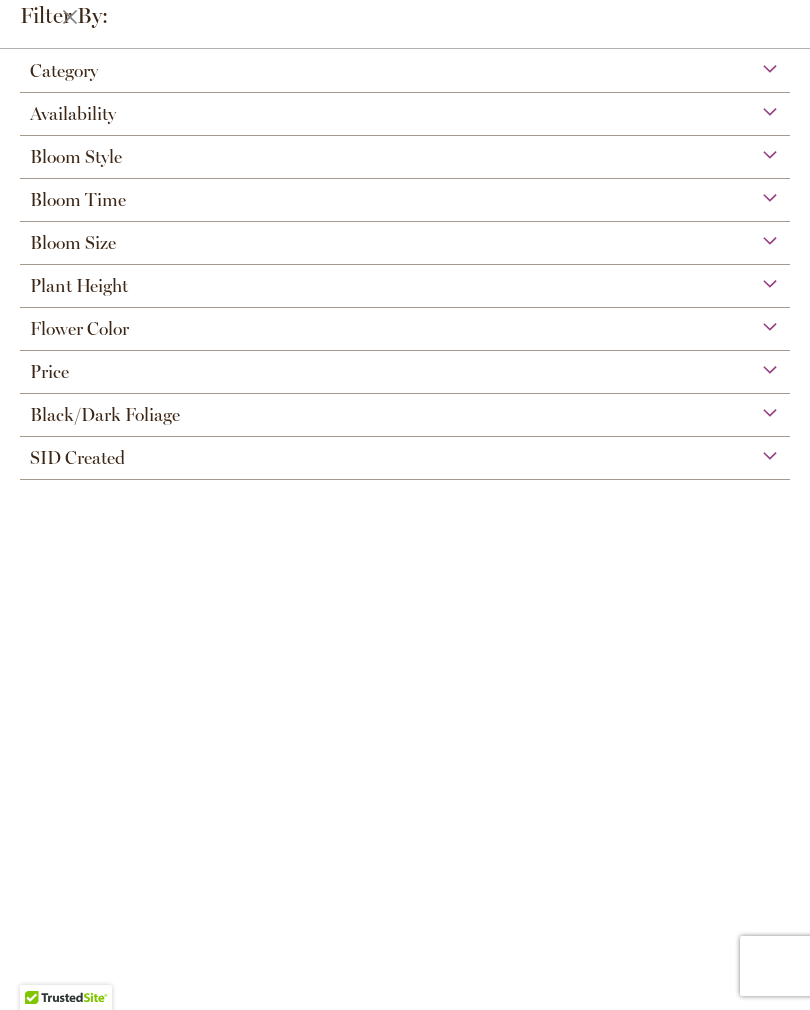 click on "Category
Best Sellers
32
items
New
5
items
New & Exclusive
2
items
6 270 1" at bounding box center [405, 530] 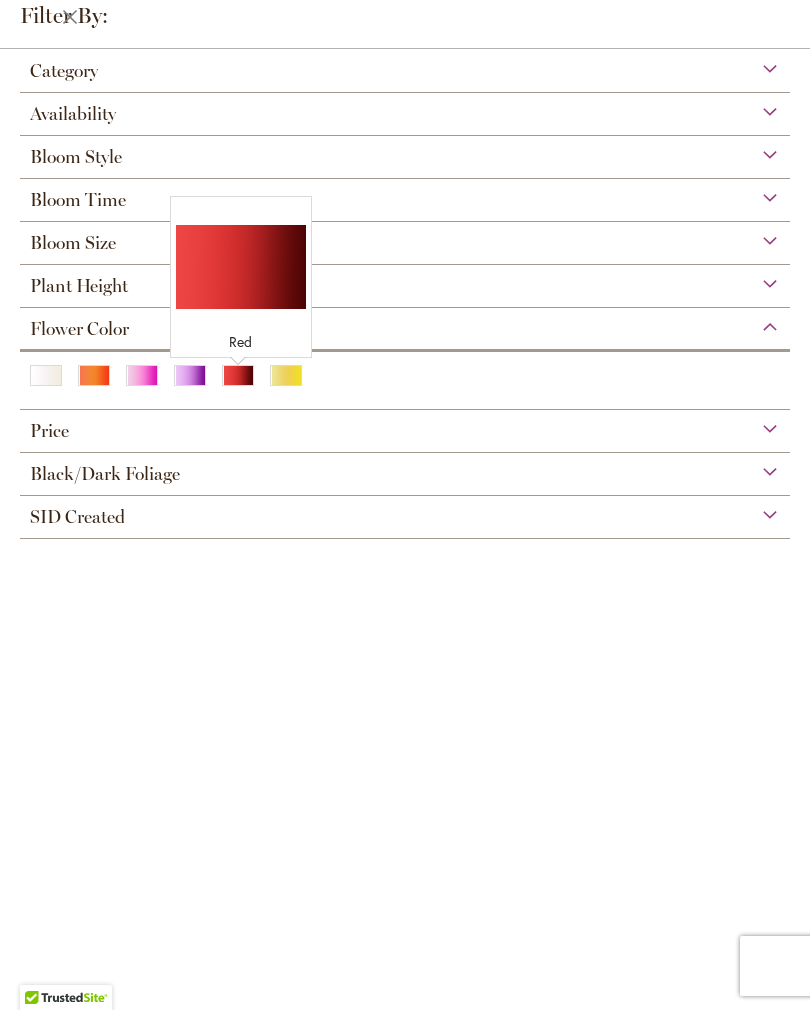 click at bounding box center (238, 375) 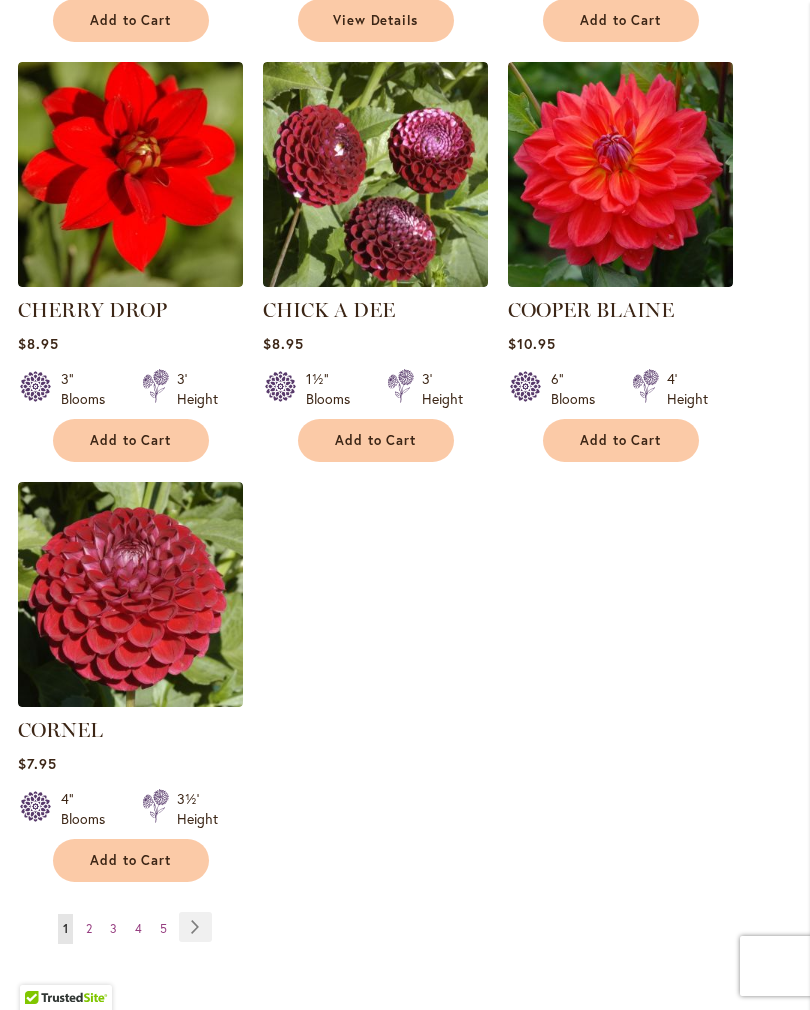 scroll, scrollTop: 2283, scrollLeft: 0, axis: vertical 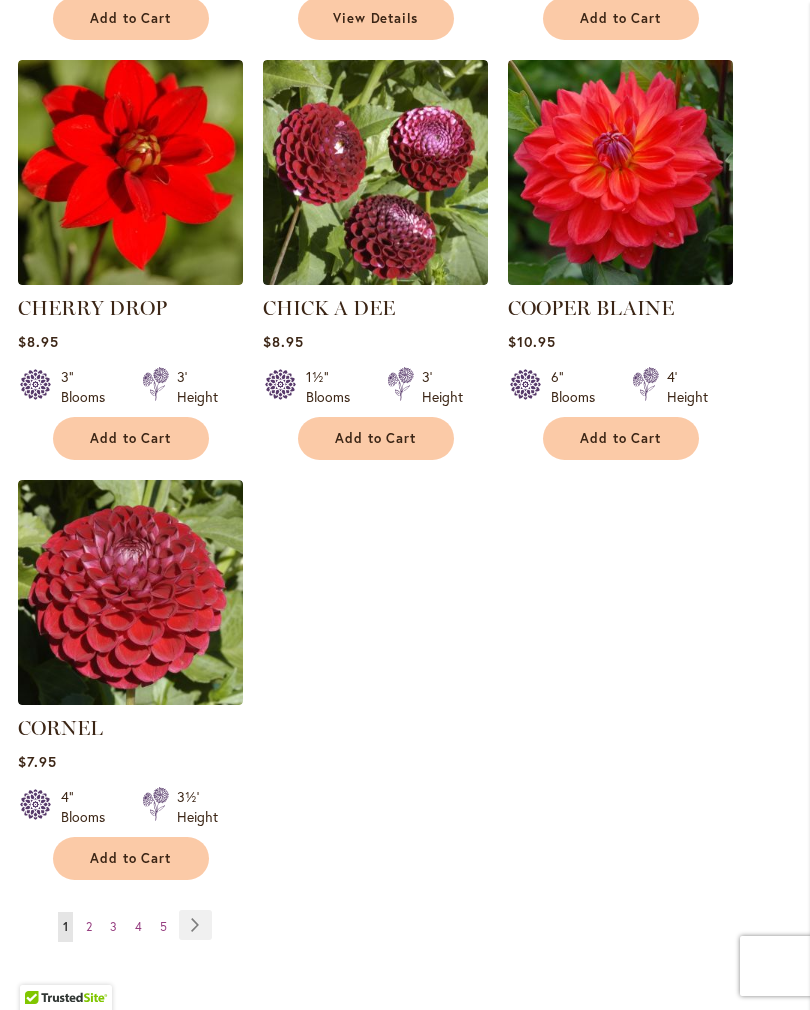 click on "Page
Next" at bounding box center [195, 925] 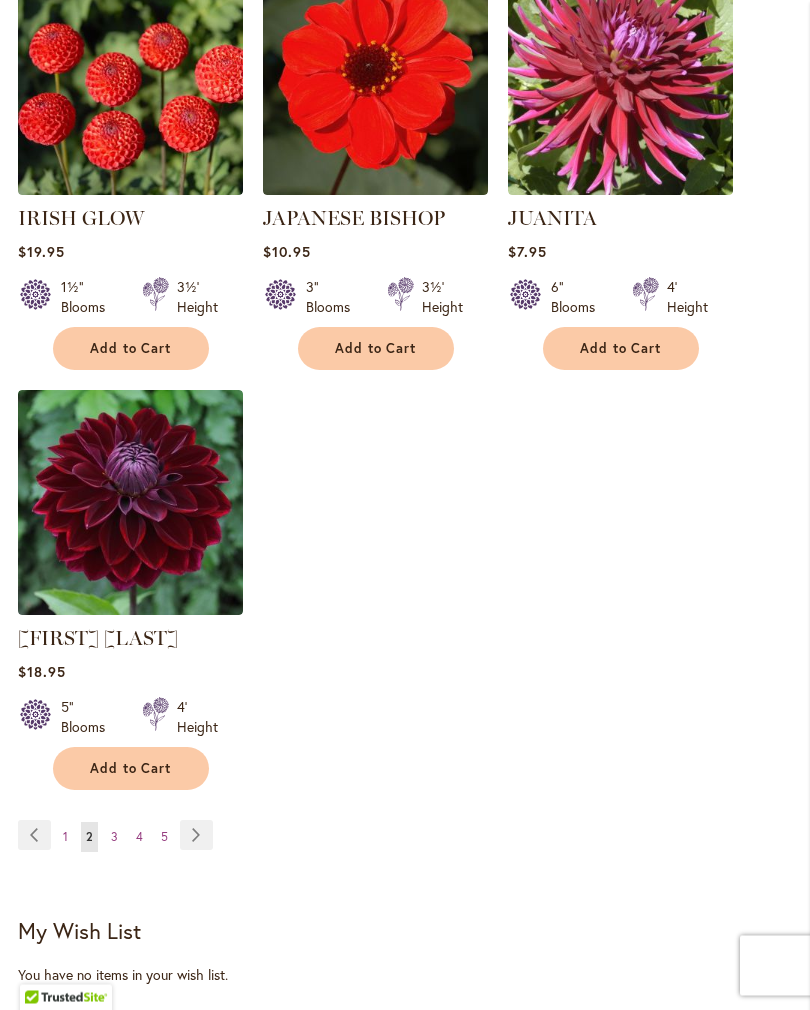 scroll, scrollTop: 2401, scrollLeft: 0, axis: vertical 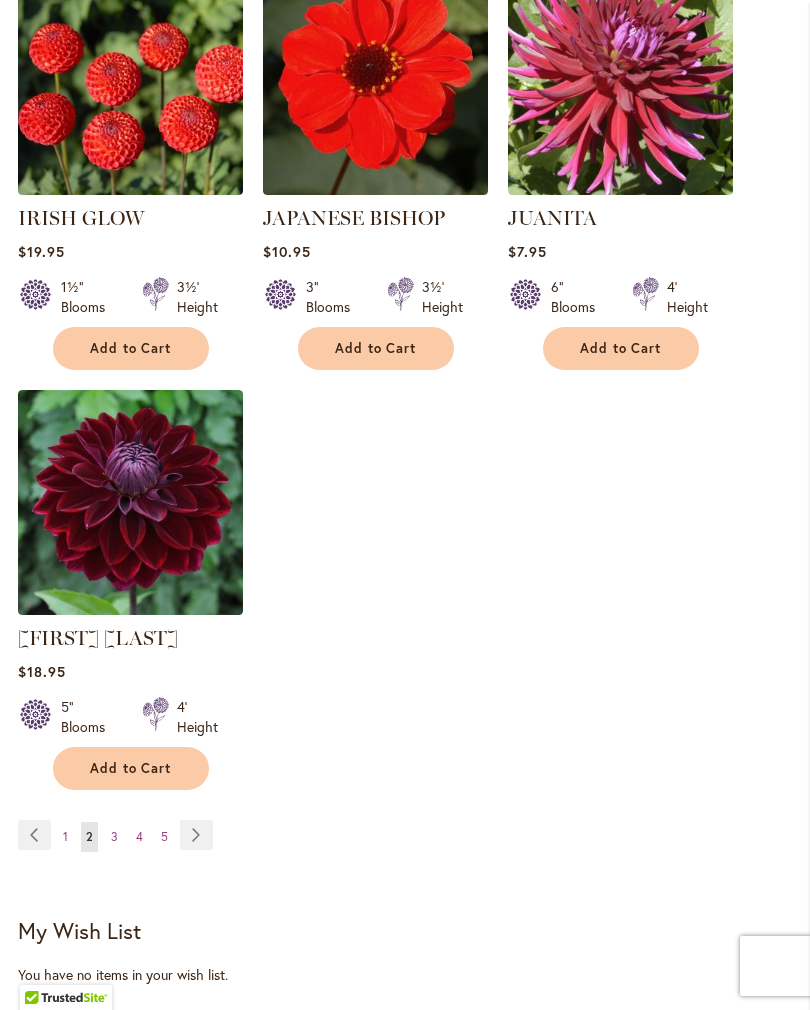 click on "**********" at bounding box center (405, -524) 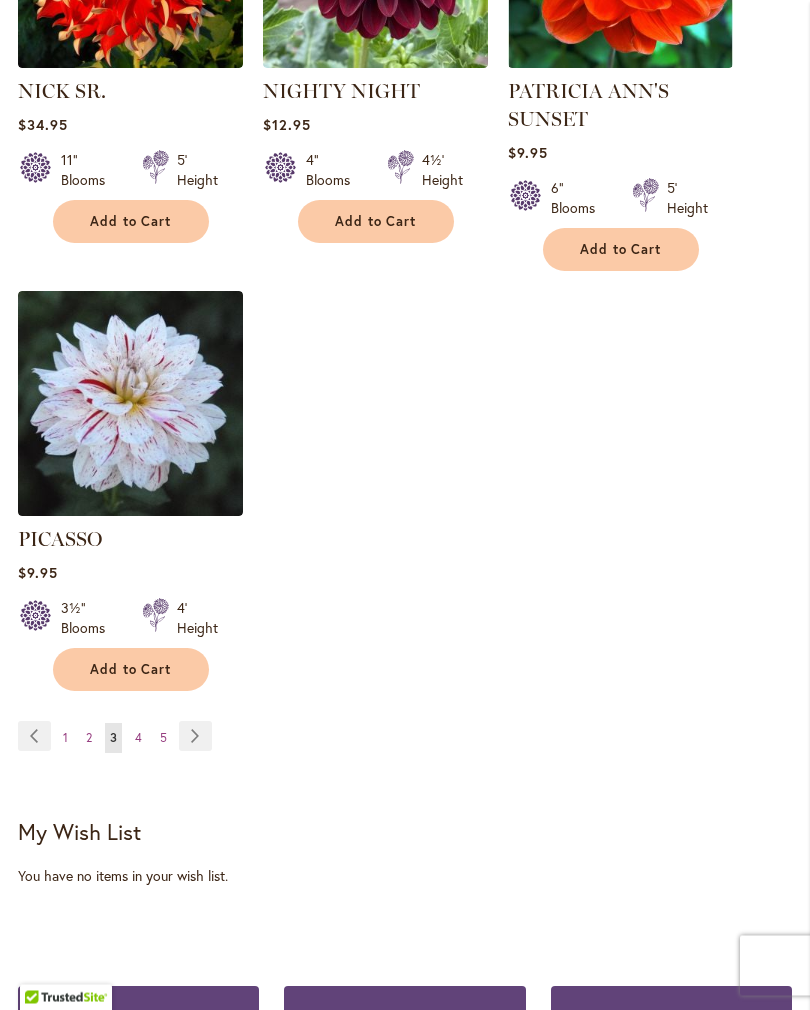 scroll, scrollTop: 2501, scrollLeft: 0, axis: vertical 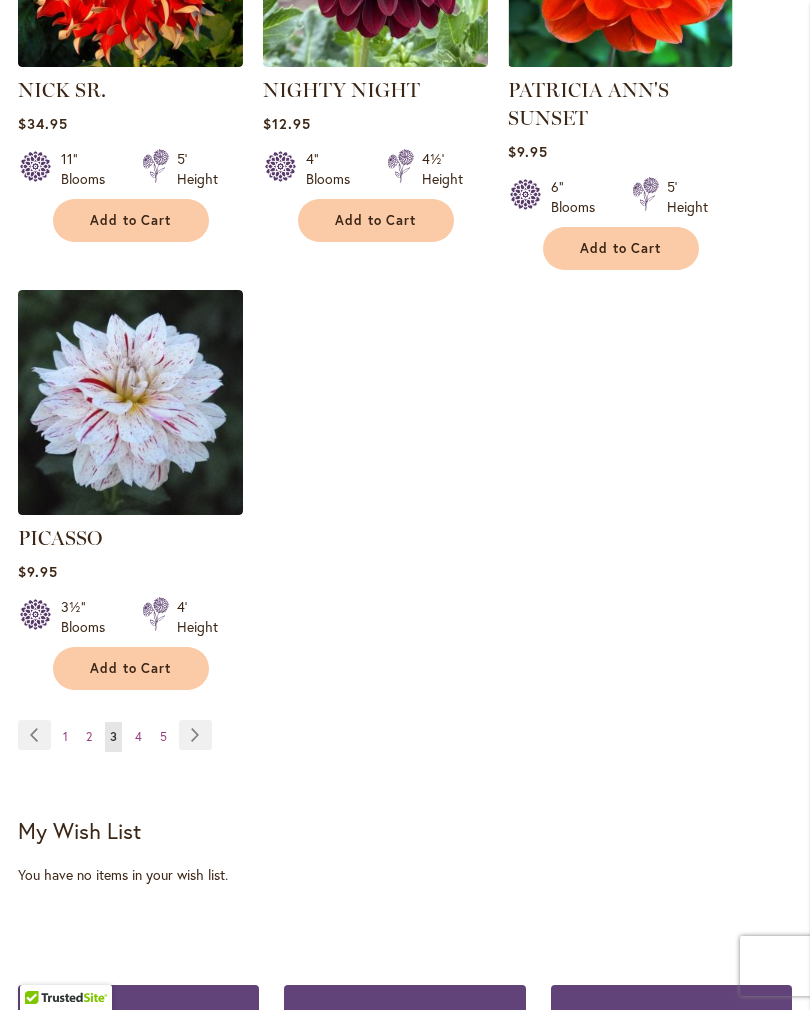 click on "4" at bounding box center (138, 736) 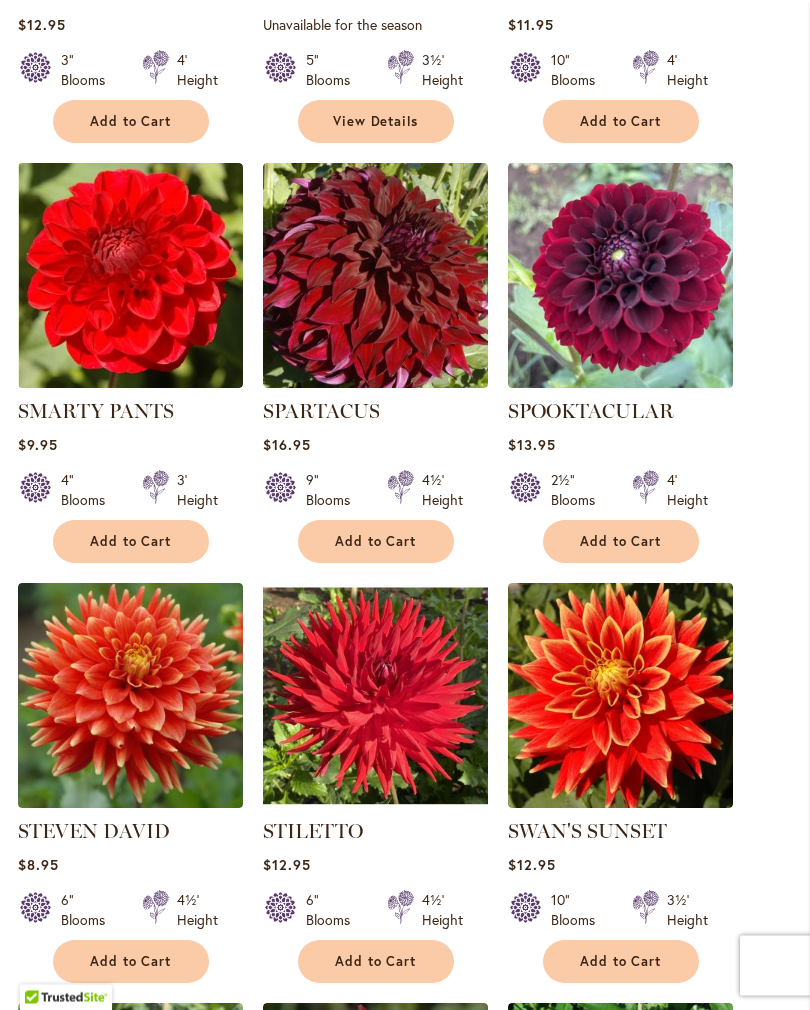 scroll, scrollTop: 1351, scrollLeft: 0, axis: vertical 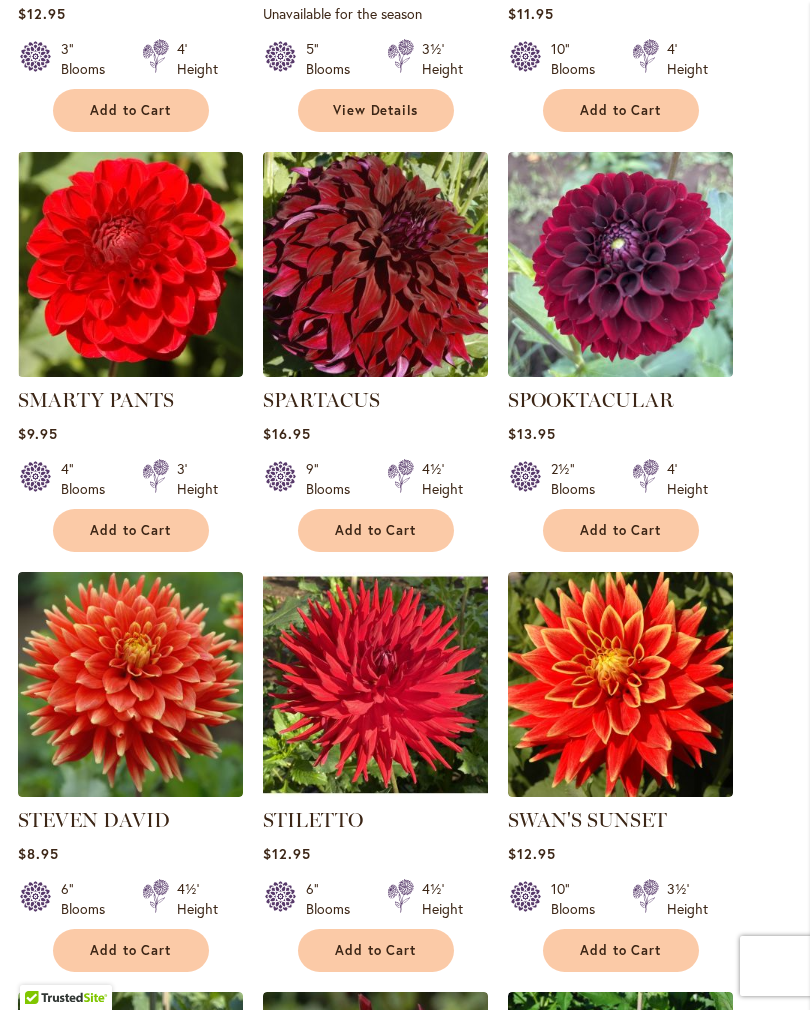 click on "Home
Shop
All Dahlias
New Best Sellers Staff Favorites Collections Best Cut Flowers
All Dahlias
Filter by:
Filter By:
Category
Best Sellers 1
2" at bounding box center [405, 650] 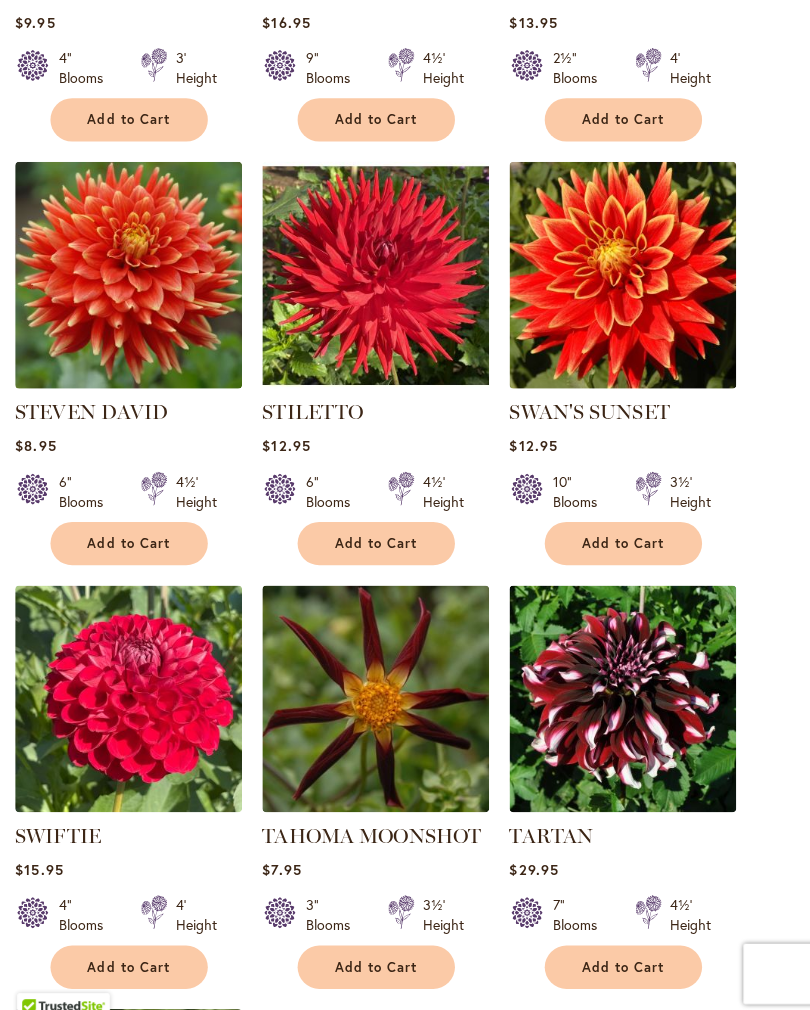 scroll, scrollTop: 1763, scrollLeft: 0, axis: vertical 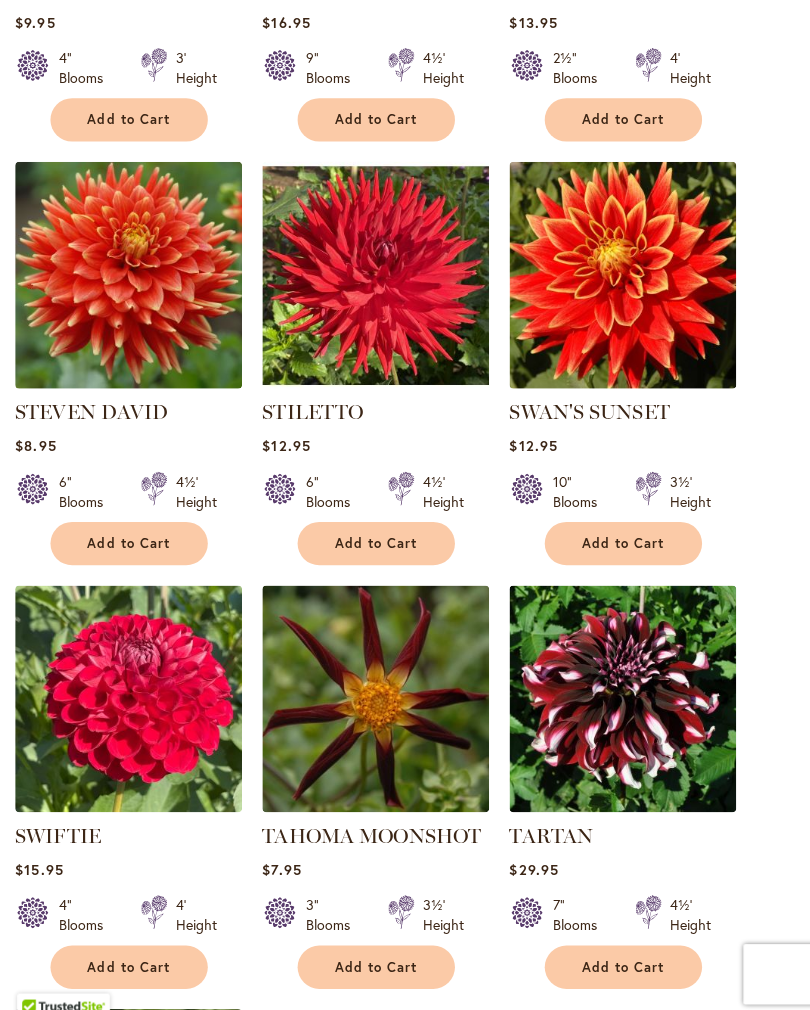 click on "STILETTO" at bounding box center (313, 408) 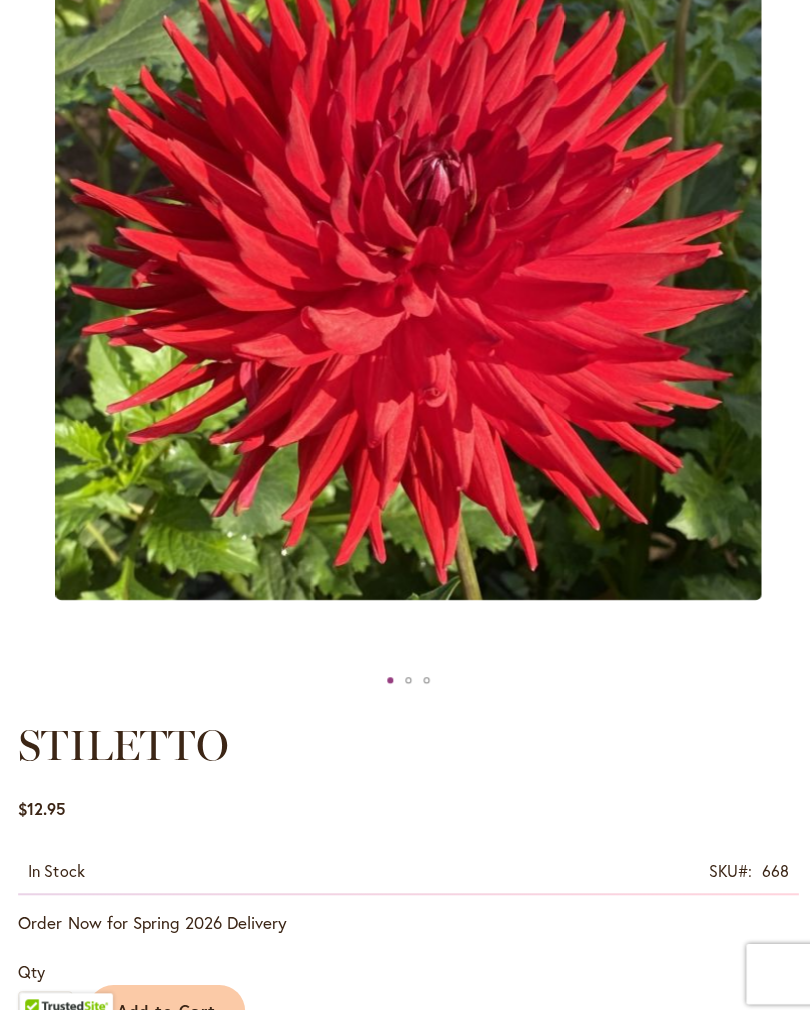 scroll, scrollTop: 411, scrollLeft: 0, axis: vertical 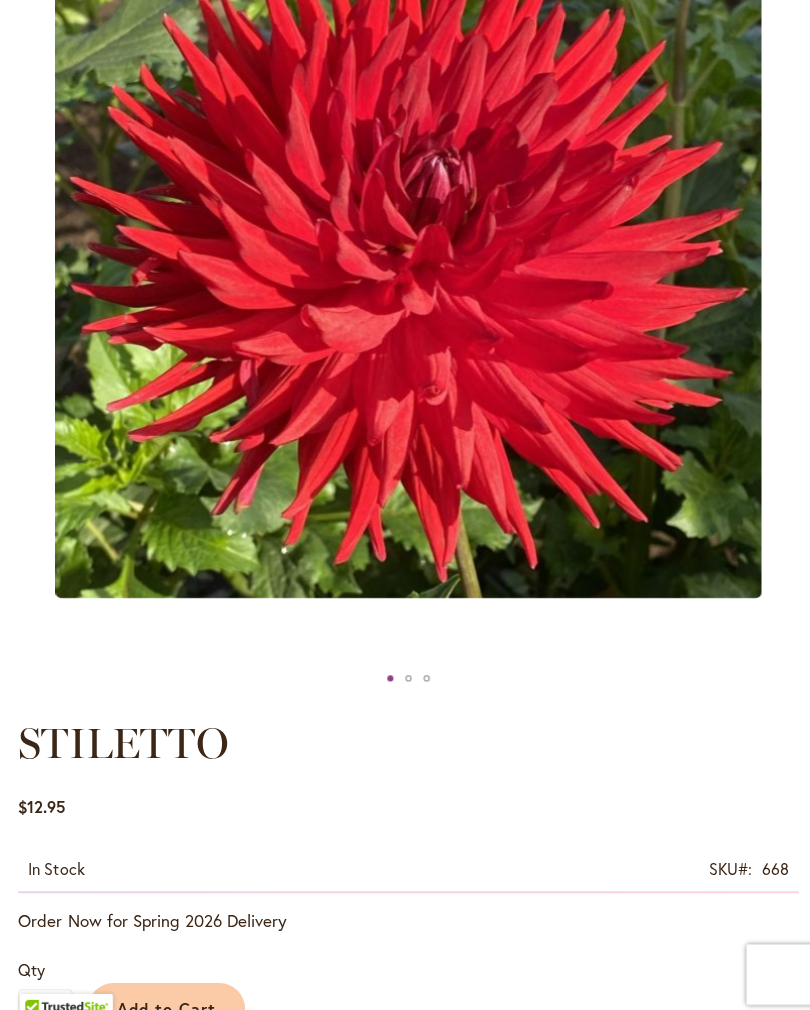click at bounding box center [405, 672] 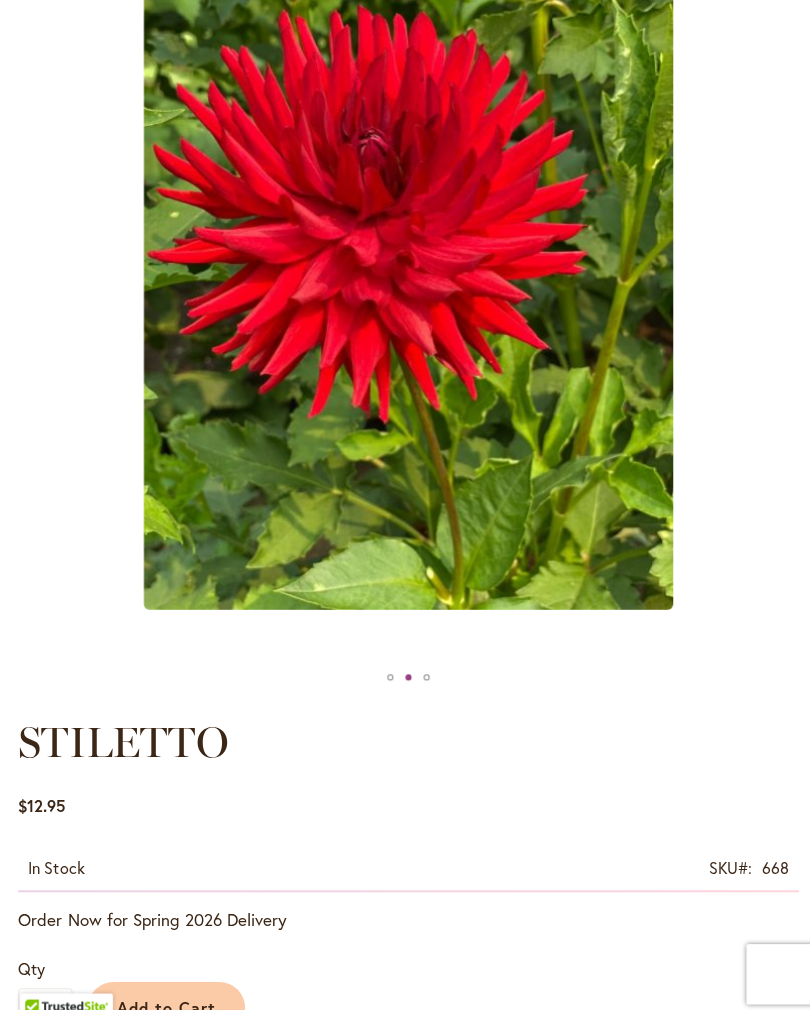 click at bounding box center (423, 672) 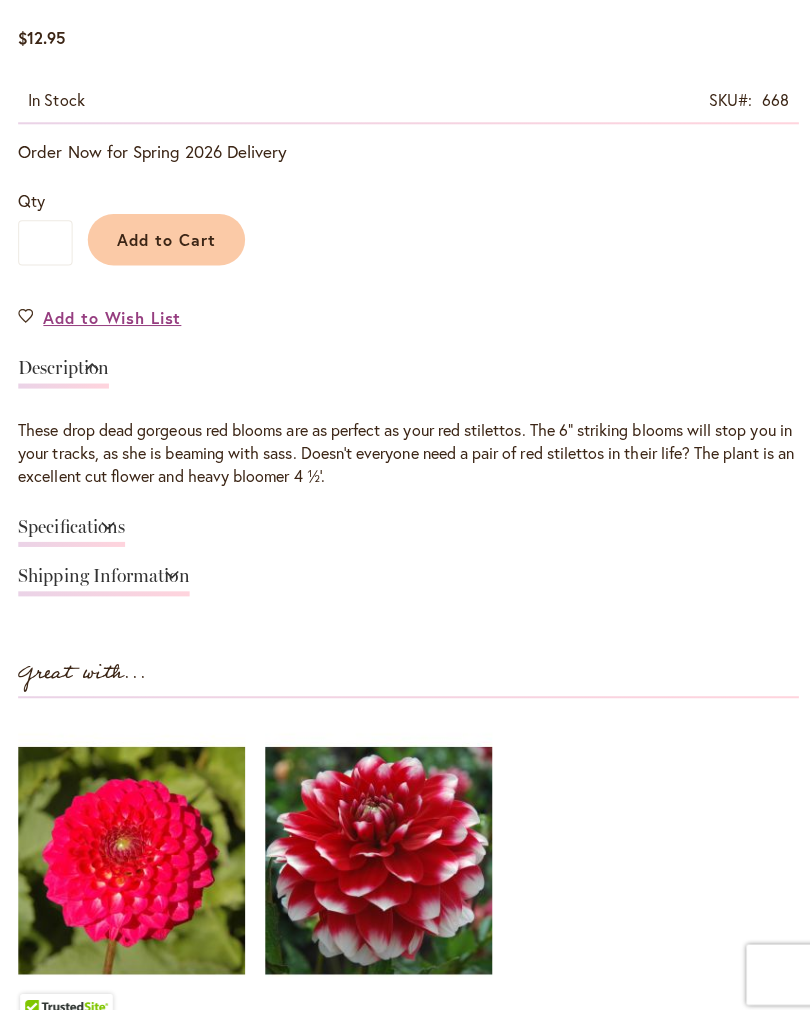 scroll, scrollTop: 1184, scrollLeft: 0, axis: vertical 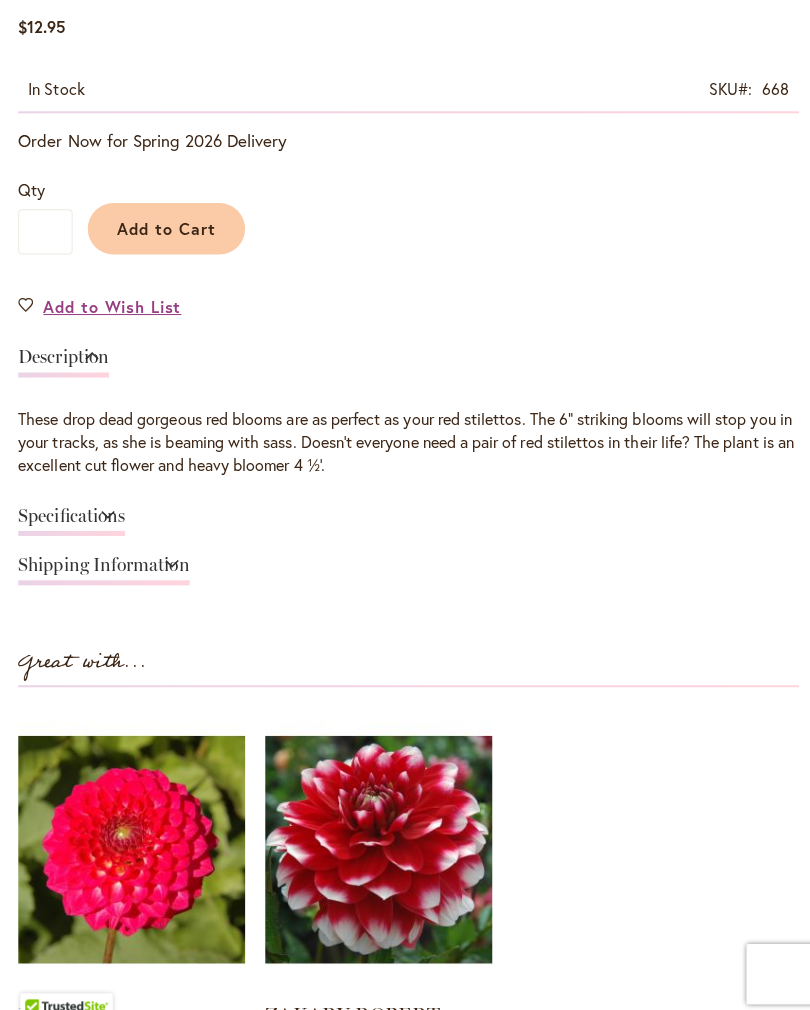 click on "Specifications" at bounding box center (71, 516) 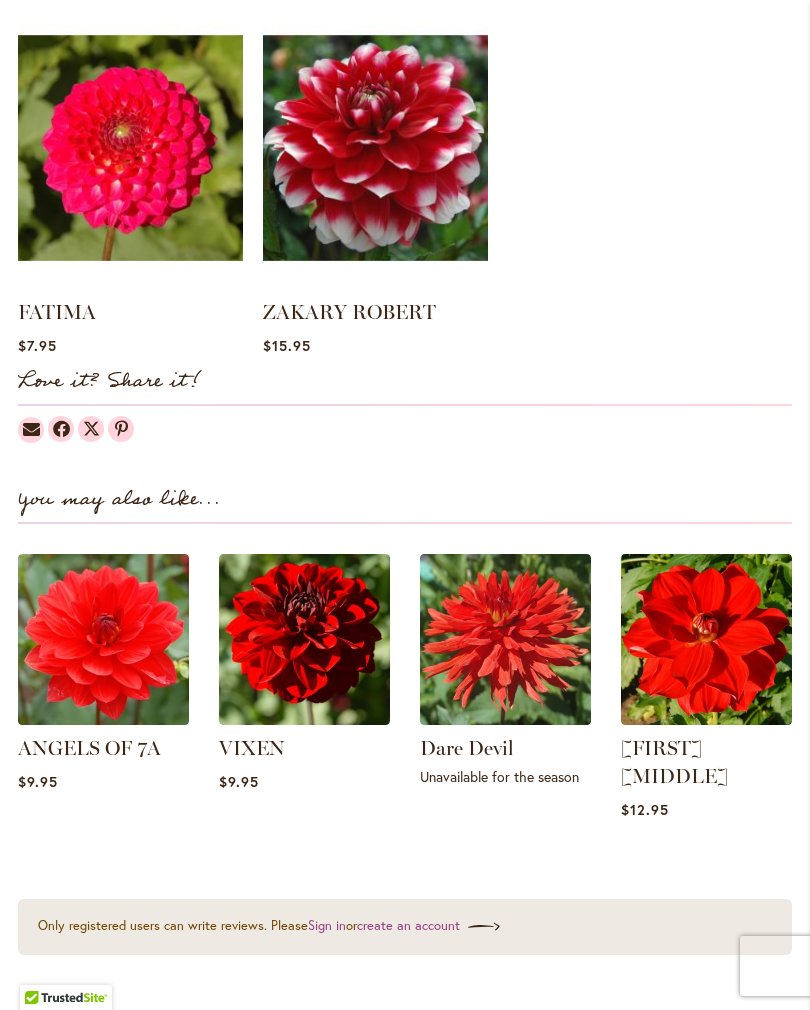 scroll, scrollTop: 2089, scrollLeft: 0, axis: vertical 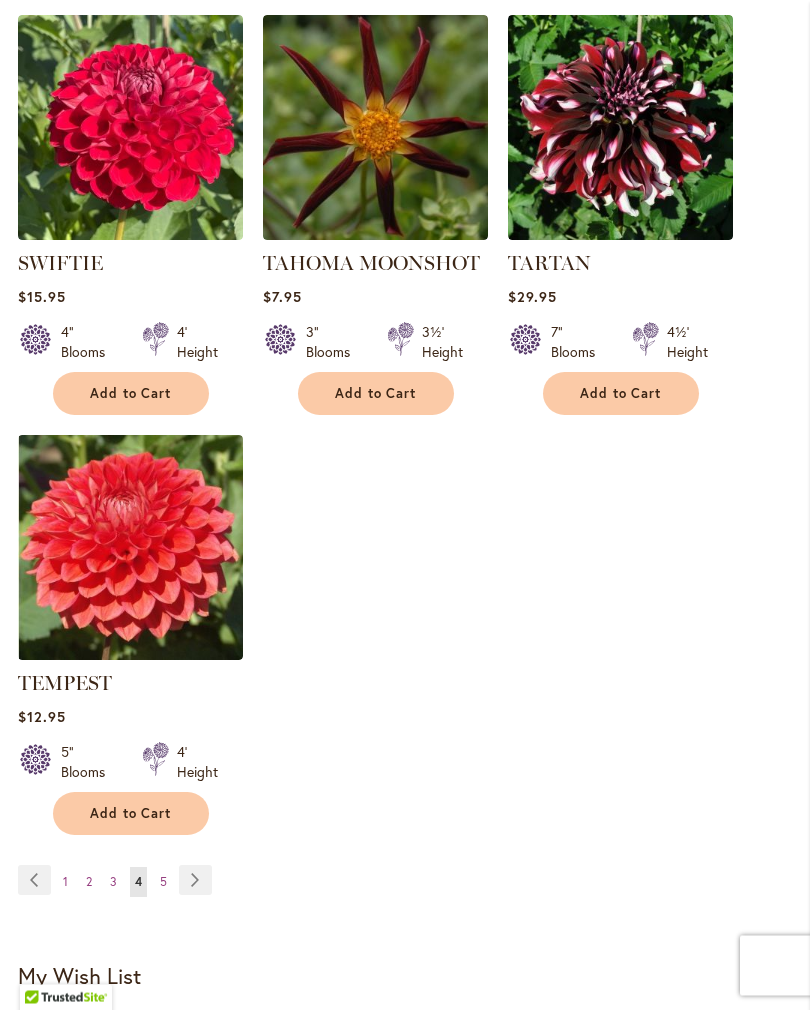click on "Page
5" at bounding box center (163, 883) 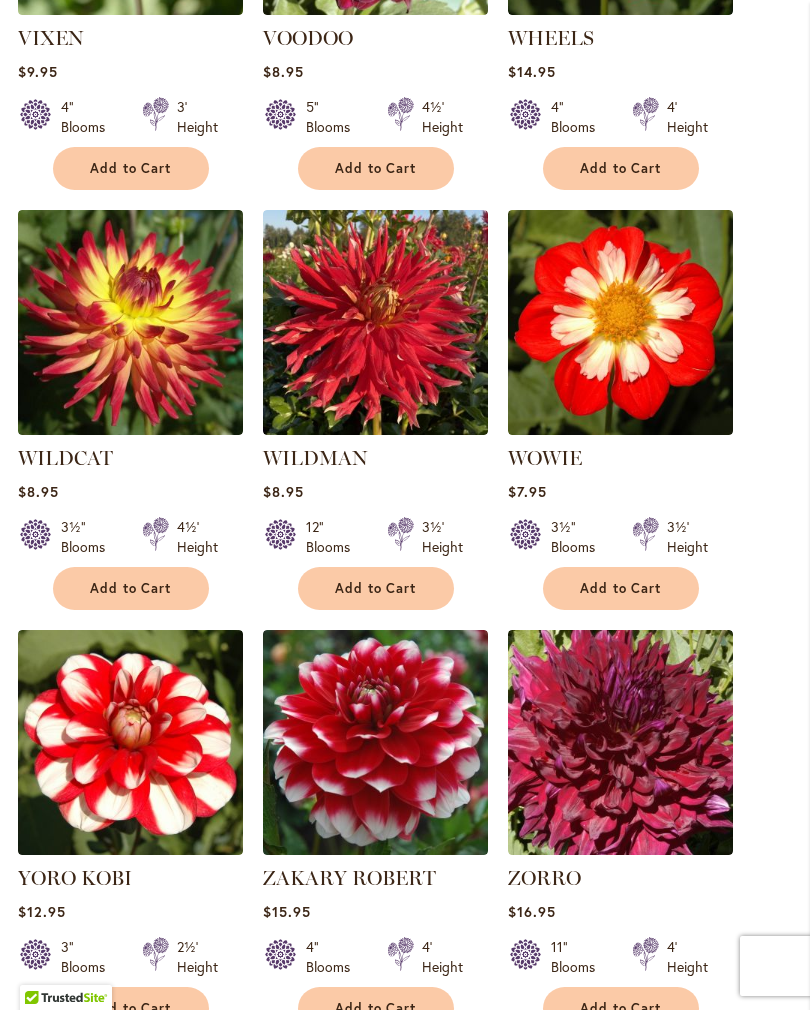 scroll, scrollTop: 870, scrollLeft: 0, axis: vertical 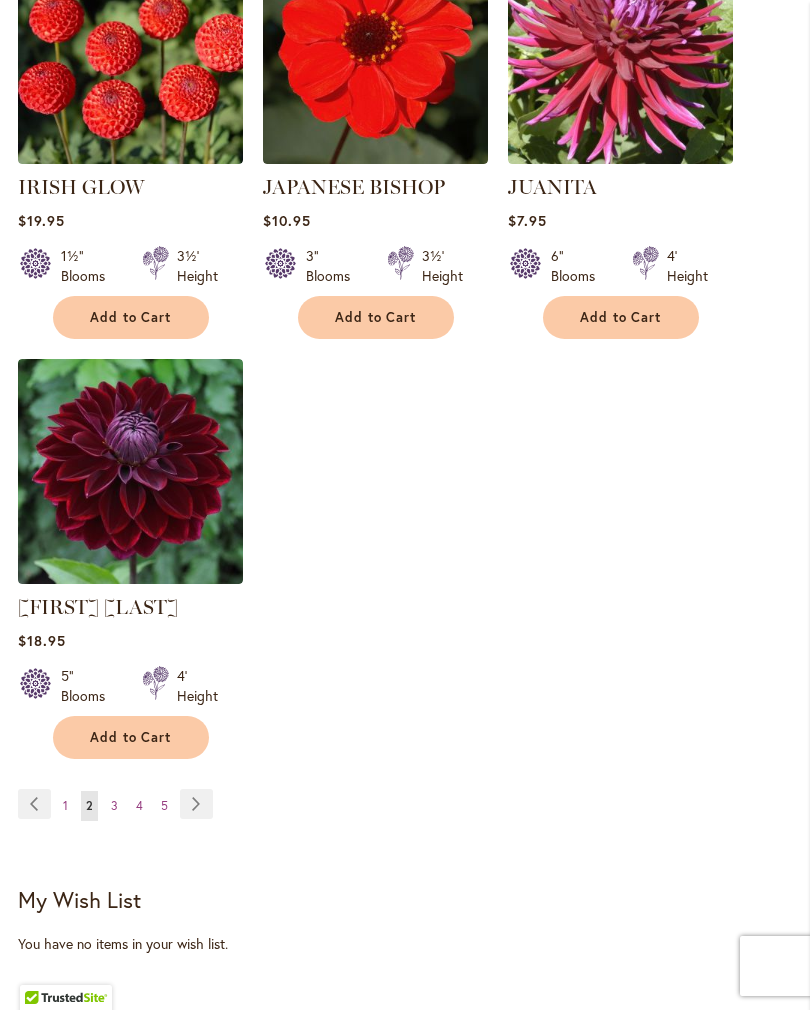 click on "Page
Previous" at bounding box center (34, 804) 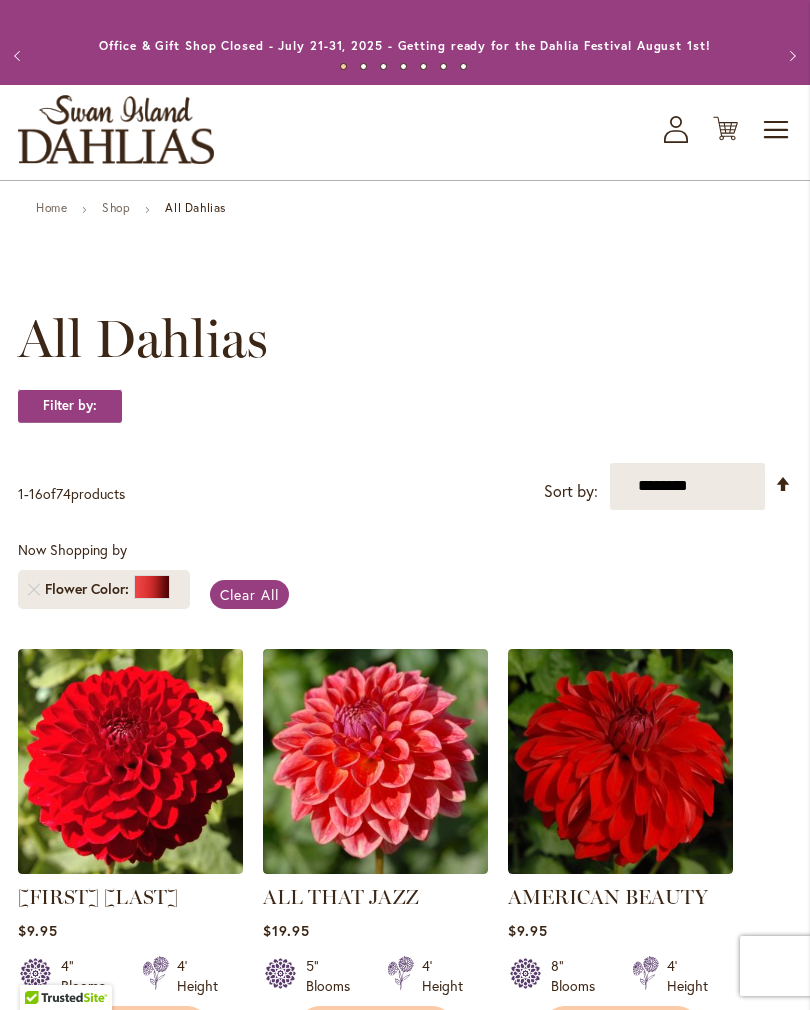scroll, scrollTop: 24, scrollLeft: 0, axis: vertical 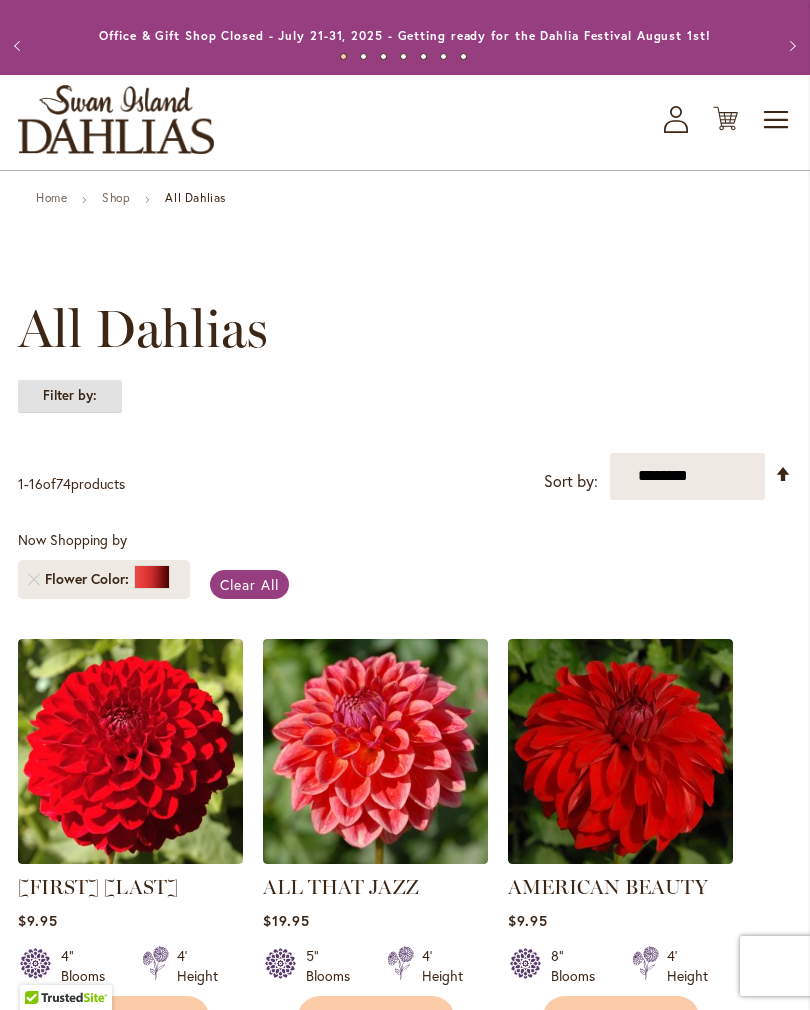 click on "Filter by:" at bounding box center [70, 396] 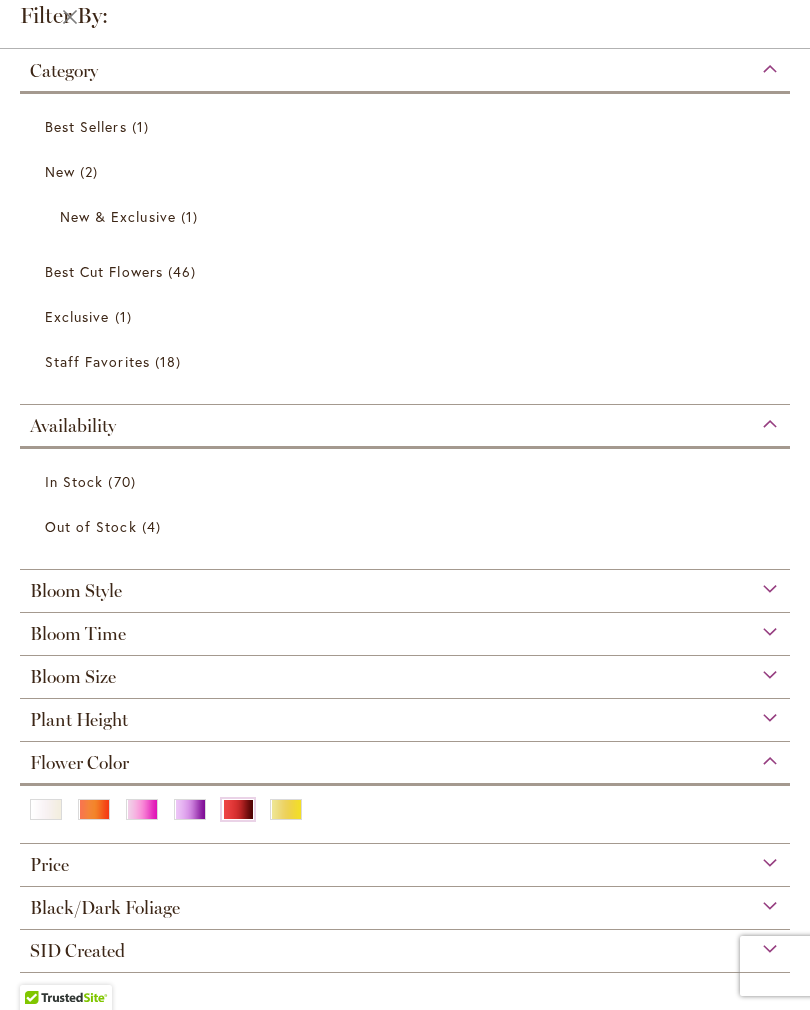 click on "Staff Favorites
18
items" at bounding box center (405, 361) 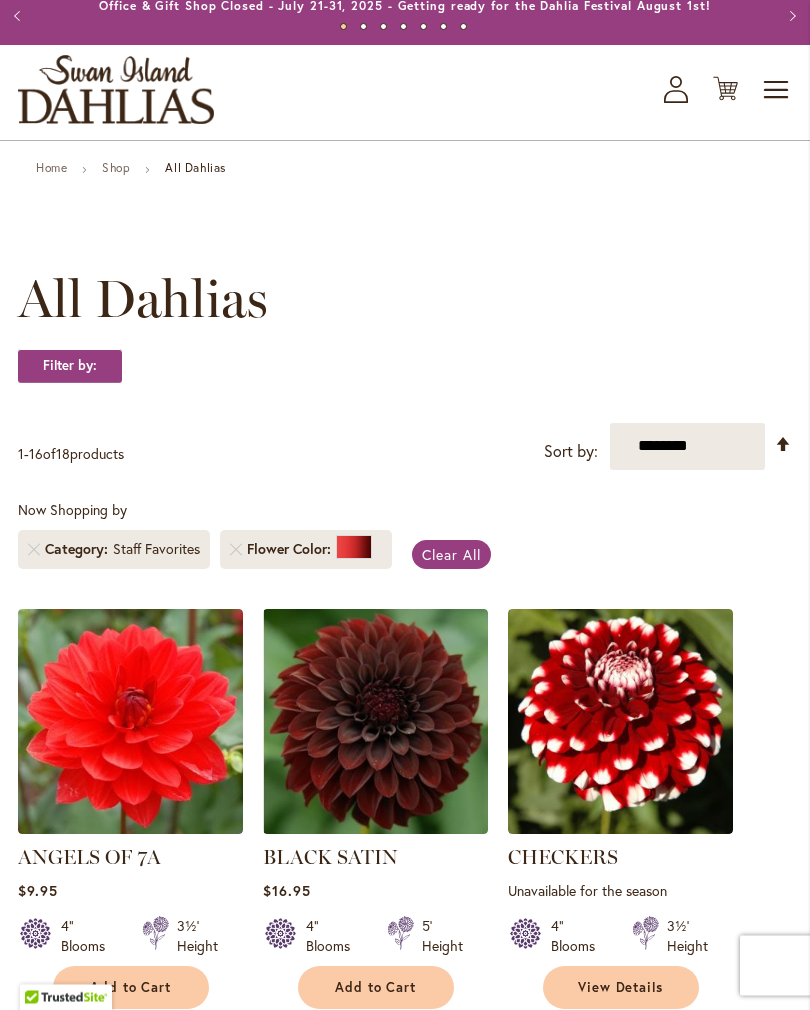 scroll, scrollTop: 0, scrollLeft: 0, axis: both 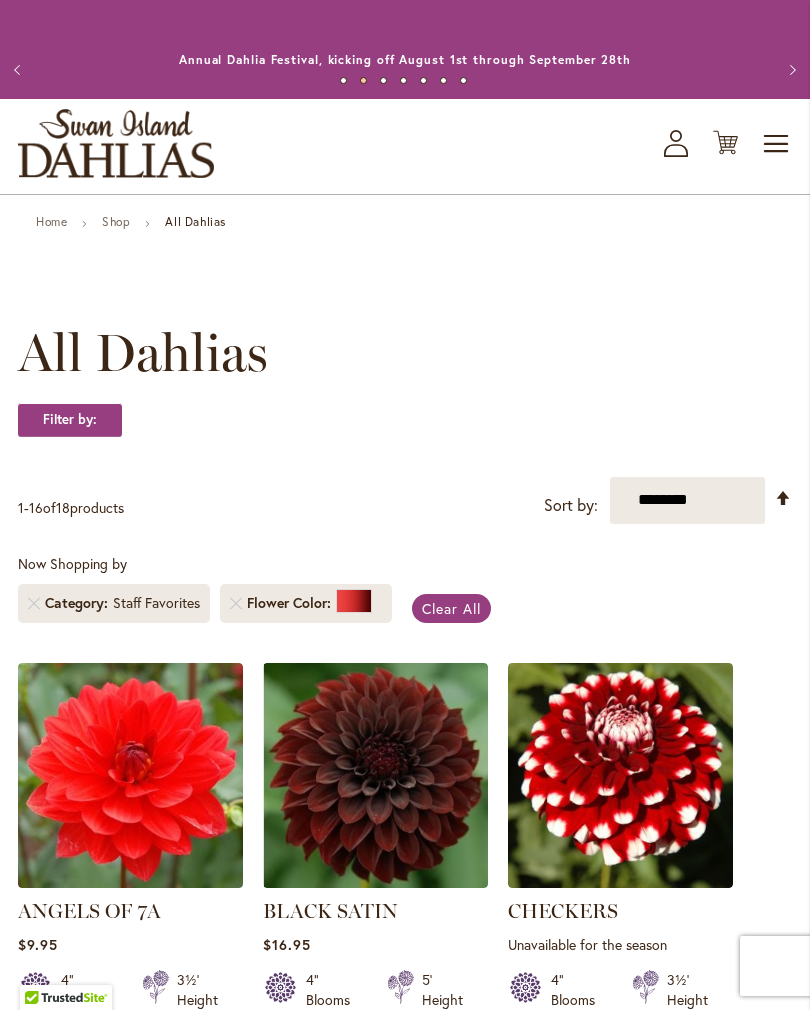 click on "Clear All" at bounding box center (451, 608) 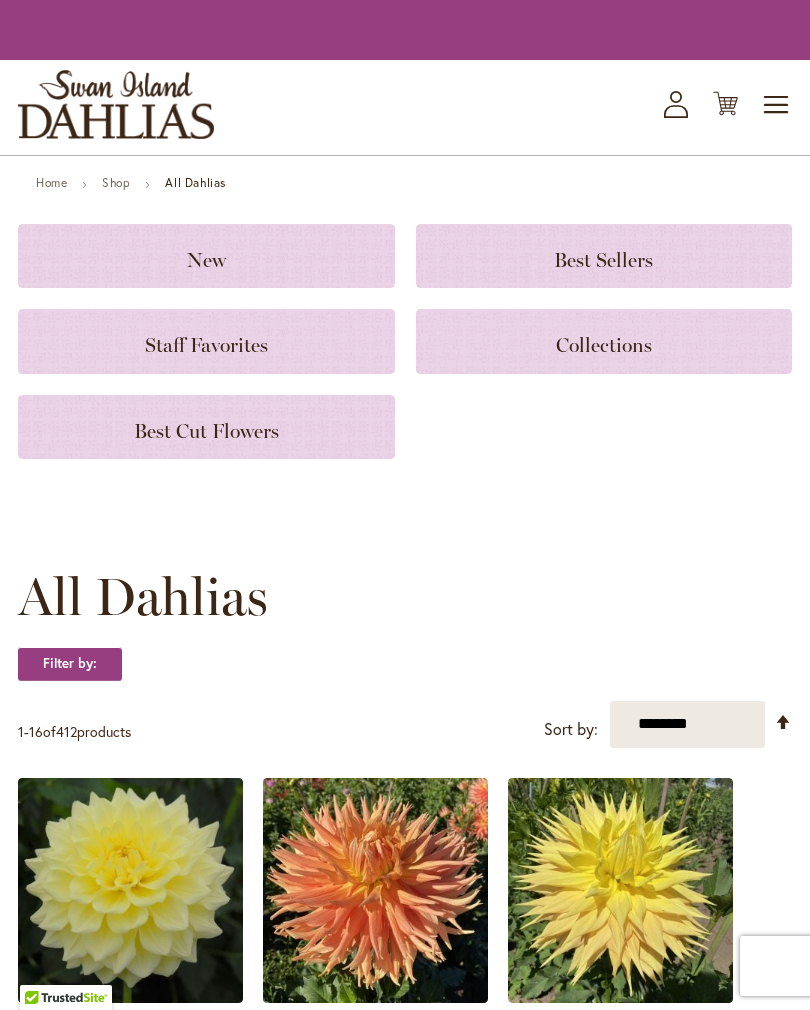 scroll, scrollTop: 0, scrollLeft: 0, axis: both 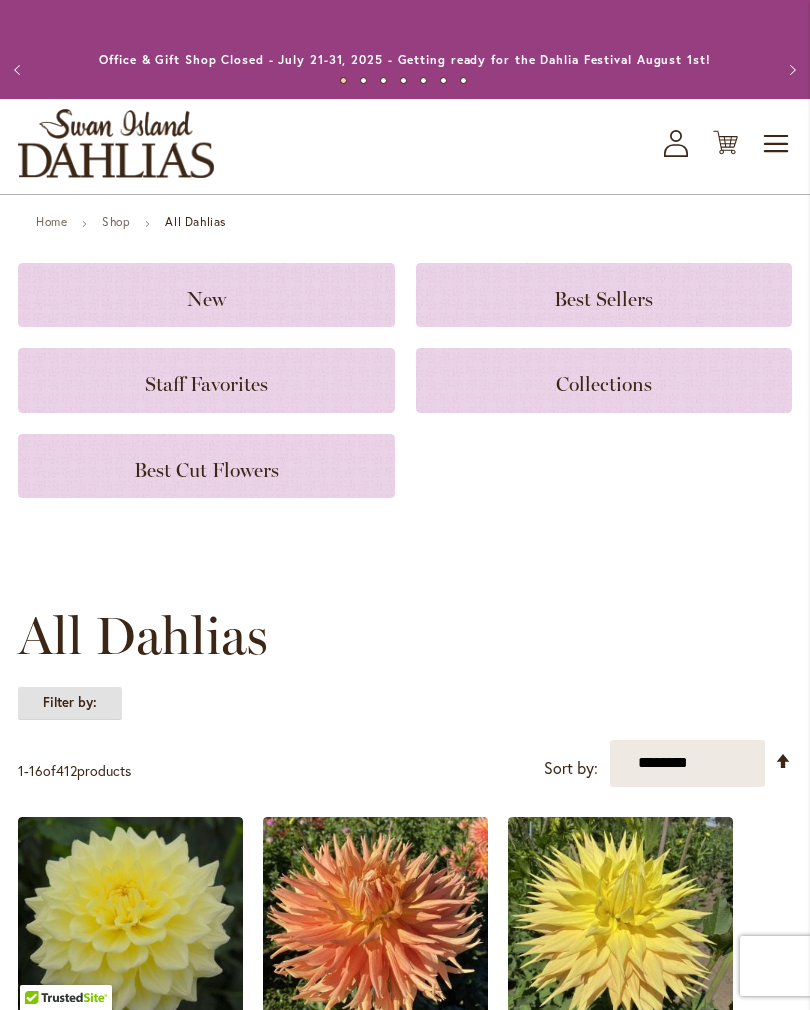 click on "Filter by:" at bounding box center (70, 703) 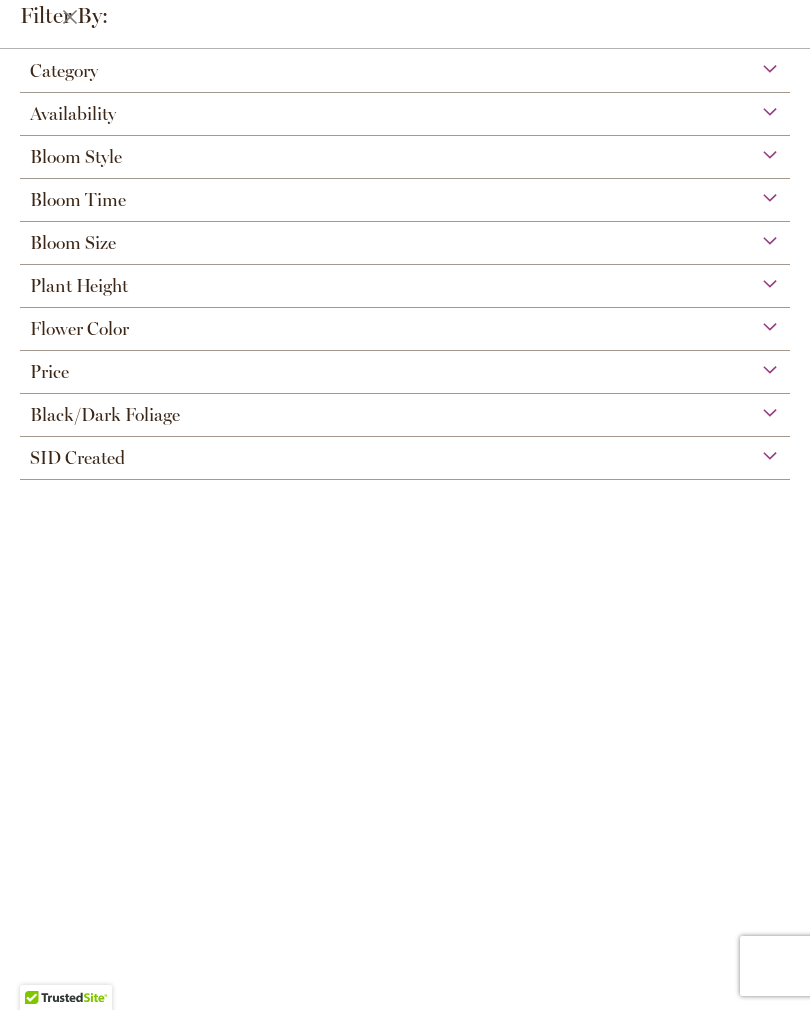click on "Flower Color" at bounding box center (79, 329) 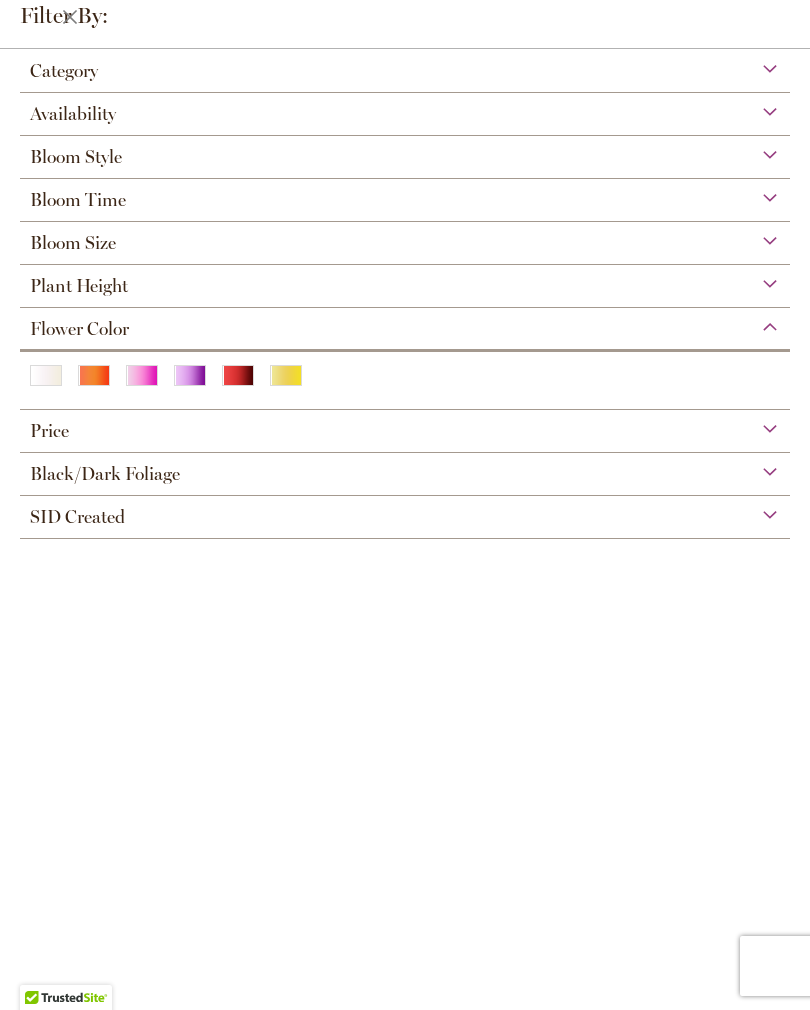 click at bounding box center [286, 375] 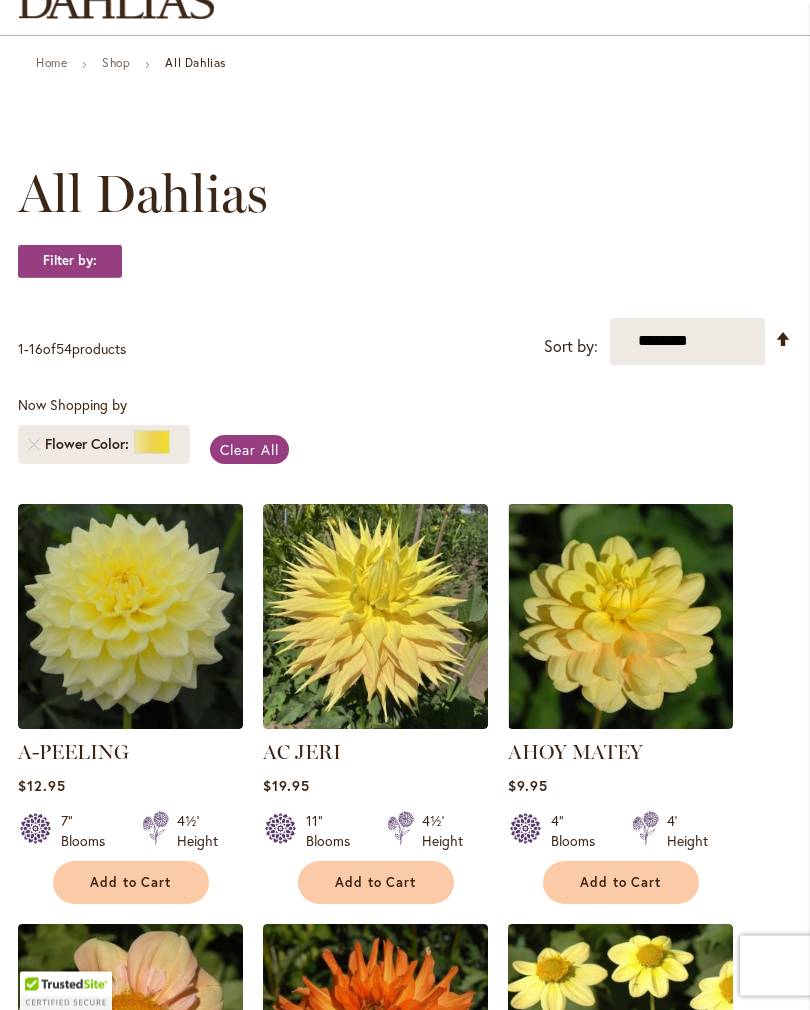 scroll, scrollTop: 159, scrollLeft: 0, axis: vertical 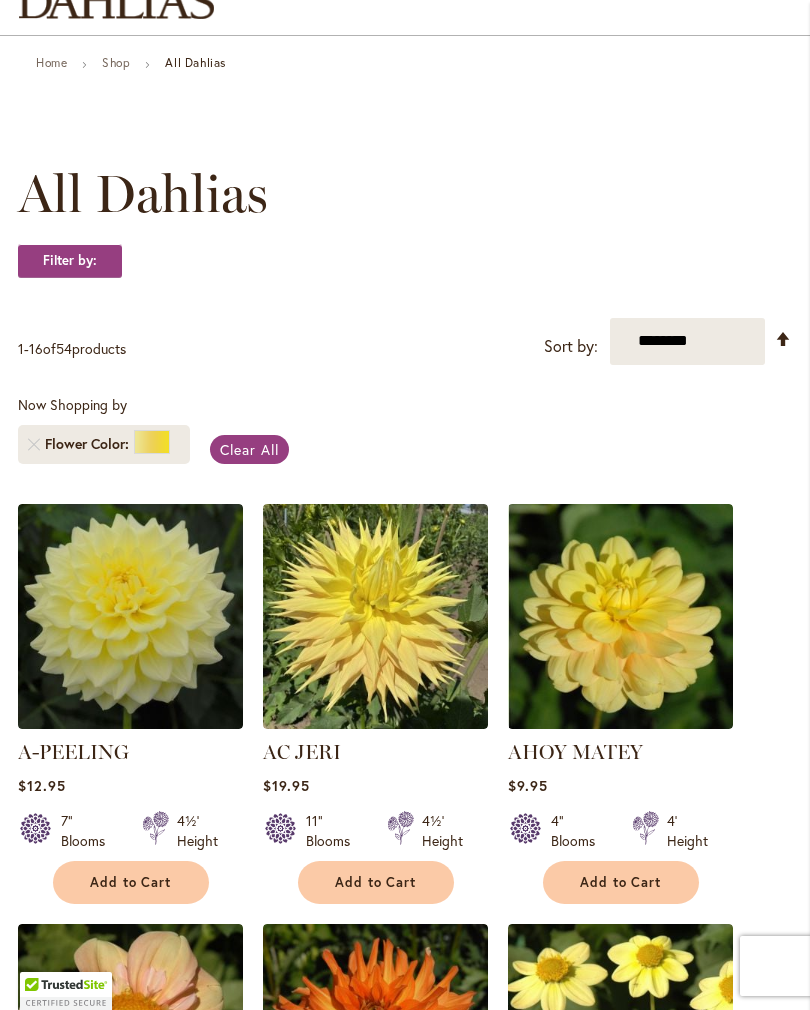 click on "A-PEELING" at bounding box center (73, 752) 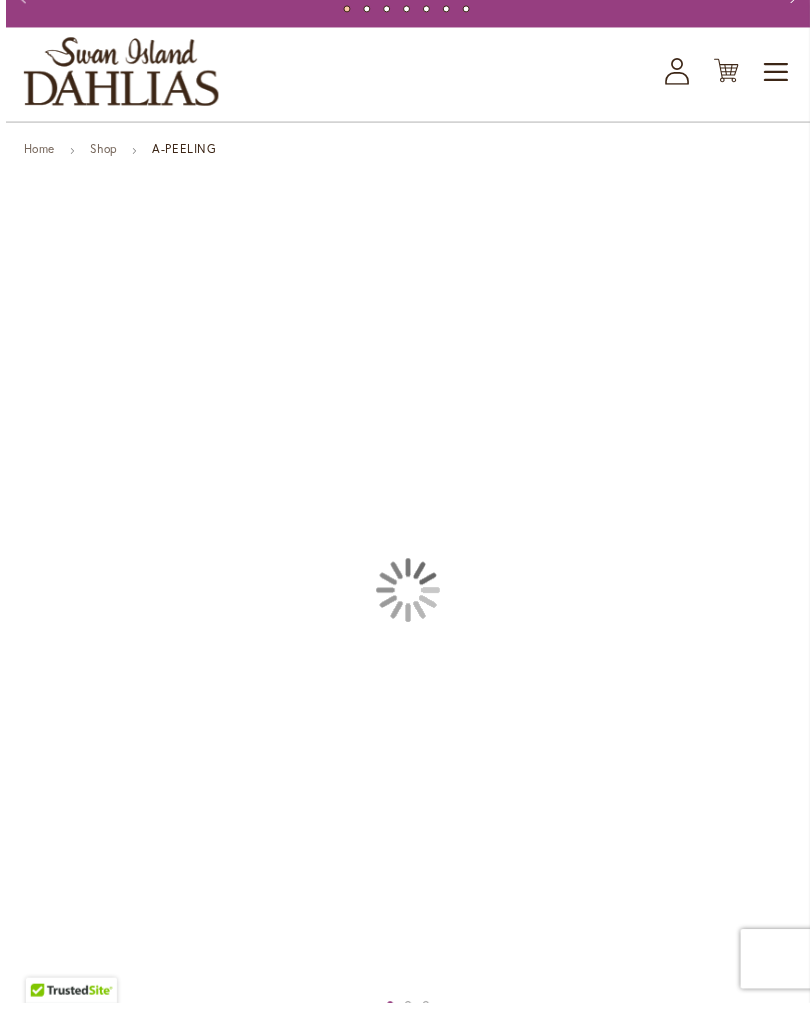 scroll, scrollTop: 93, scrollLeft: 0, axis: vertical 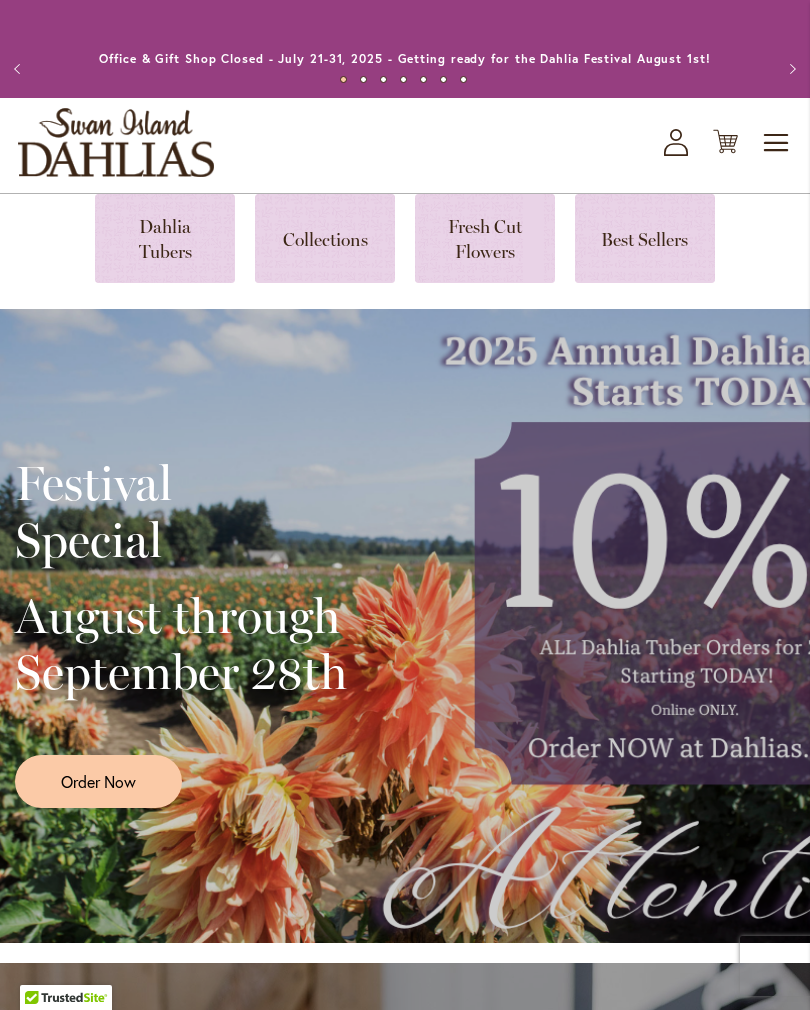 click on "Order Now" at bounding box center (98, 781) 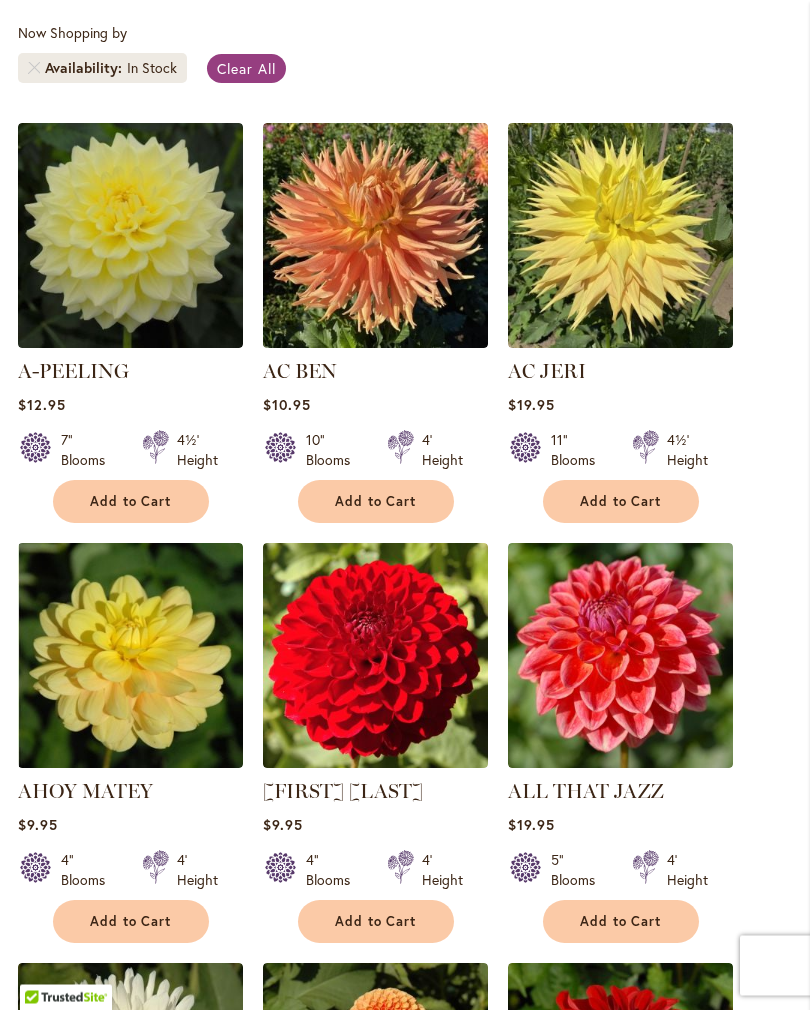 scroll, scrollTop: 546, scrollLeft: 0, axis: vertical 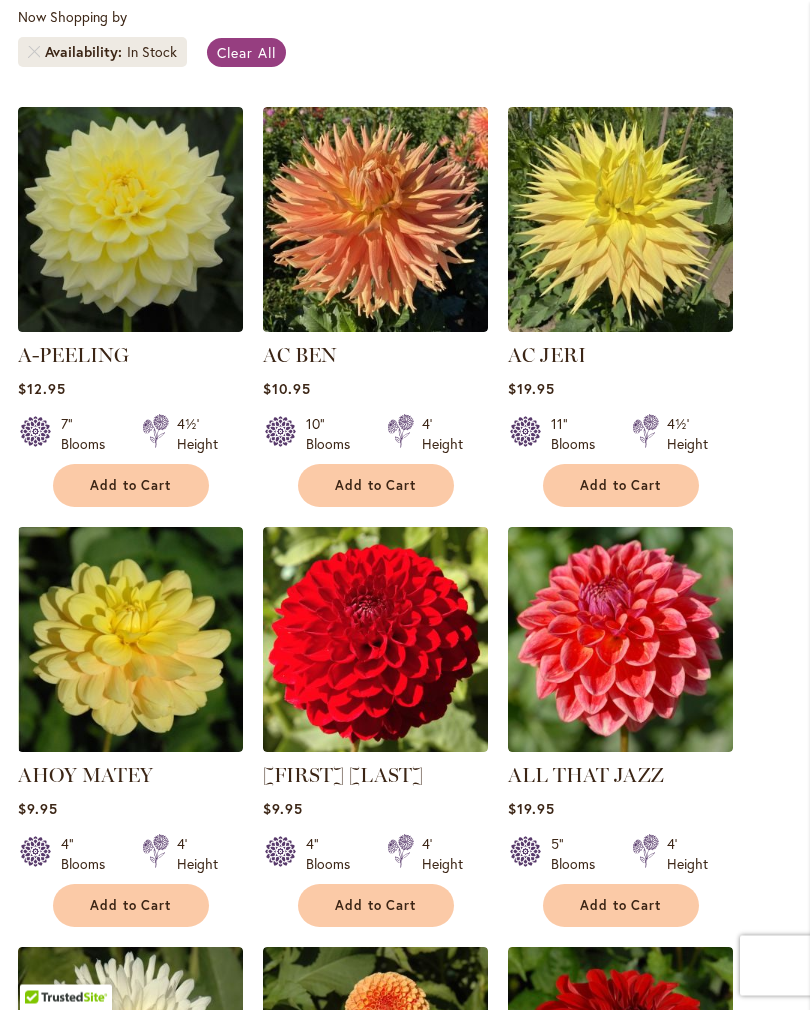 click at bounding box center [130, 640] 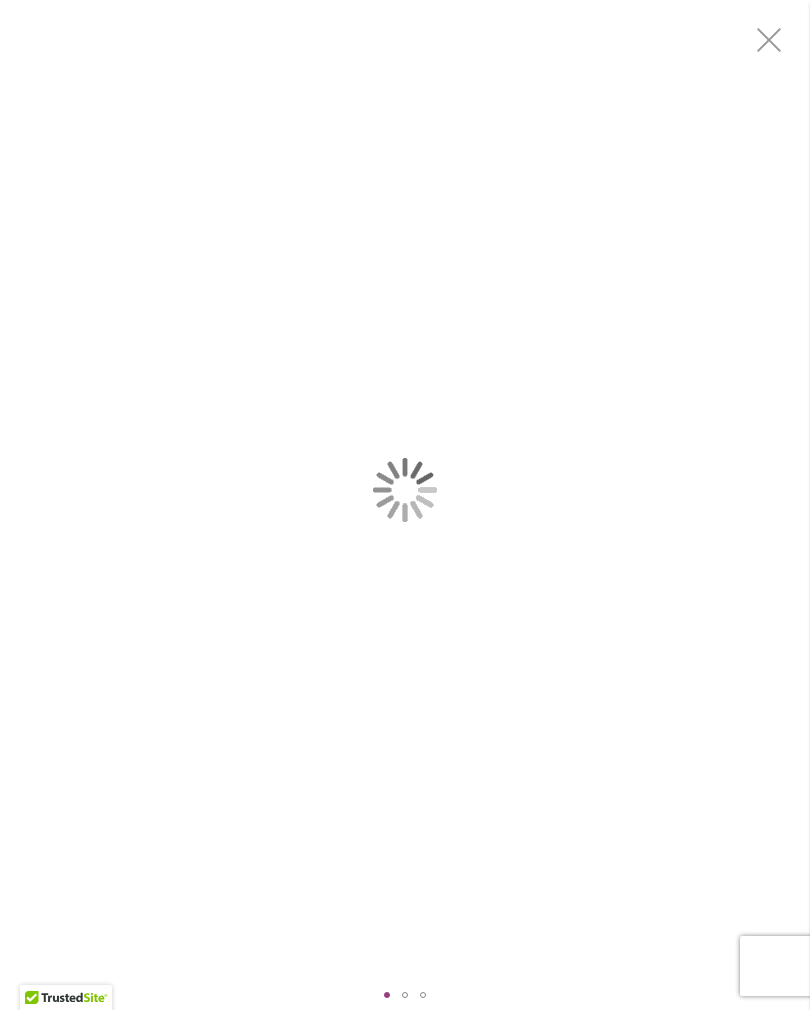 scroll, scrollTop: 0, scrollLeft: 0, axis: both 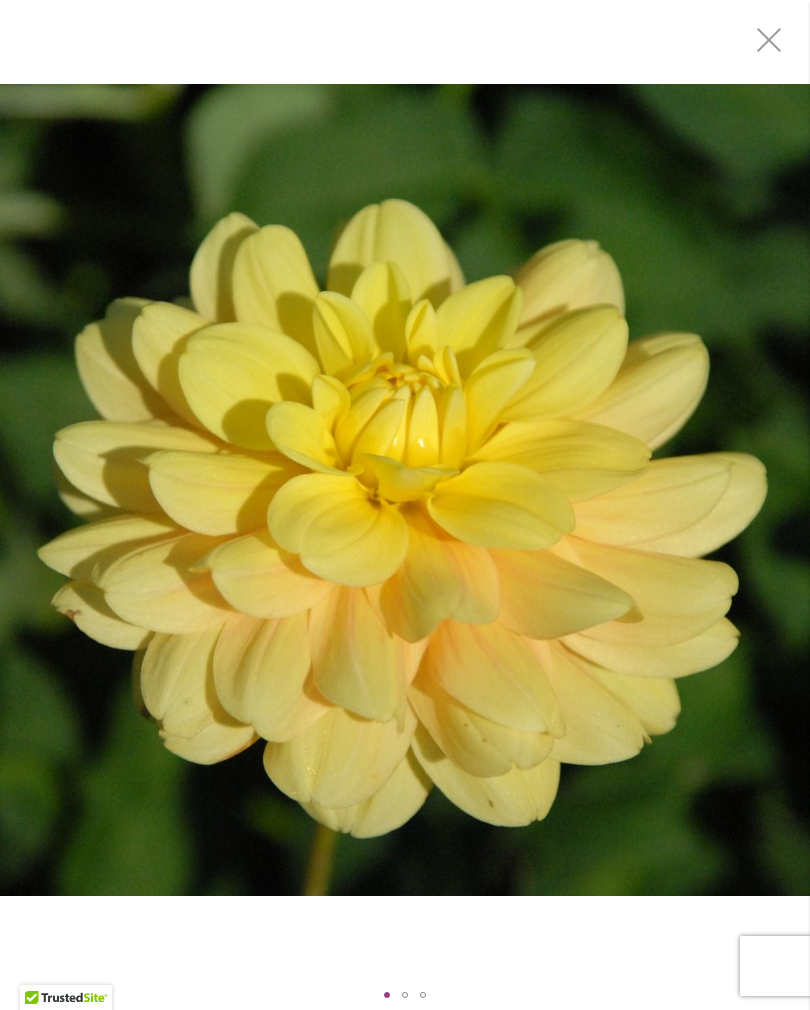 click at bounding box center (405, 995) 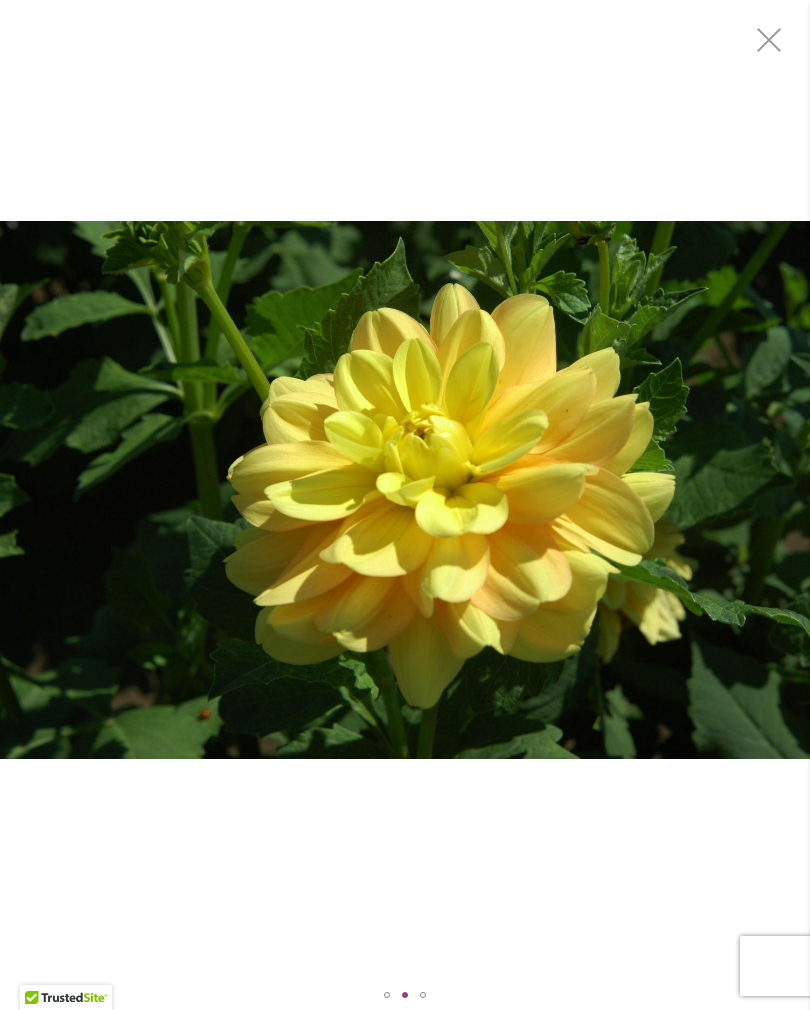 click at bounding box center (423, 995) 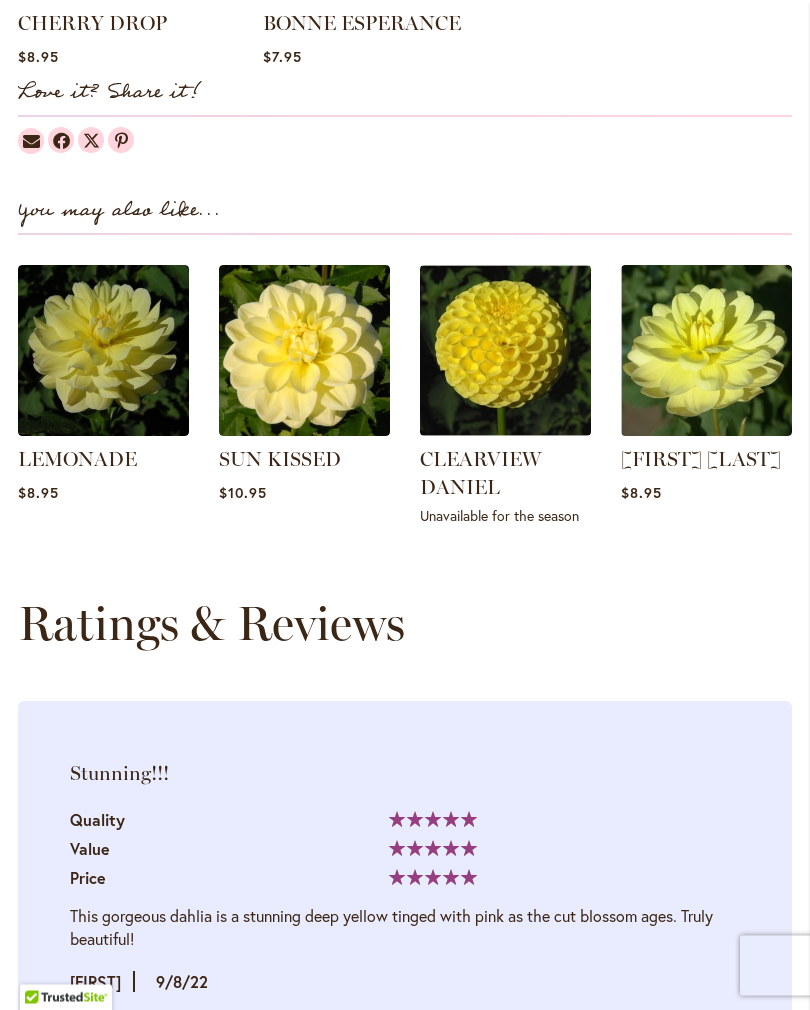scroll, scrollTop: 2168, scrollLeft: 0, axis: vertical 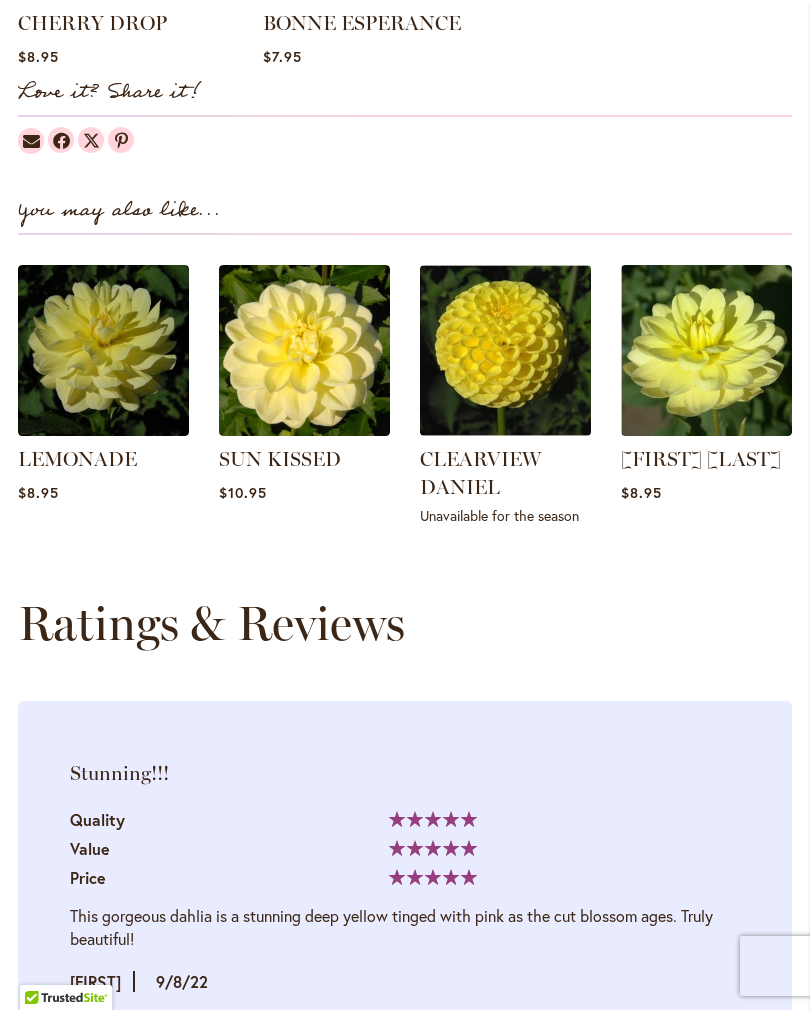 click on "PEGGY JEAN" at bounding box center [701, 459] 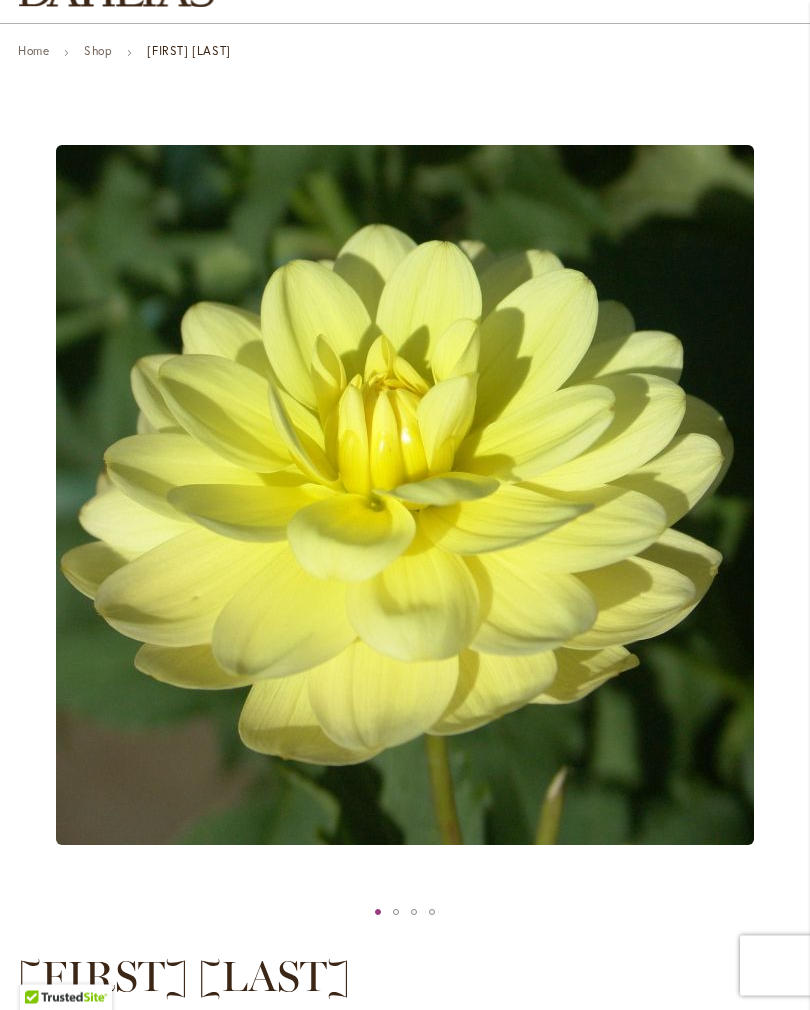 scroll, scrollTop: 171, scrollLeft: 0, axis: vertical 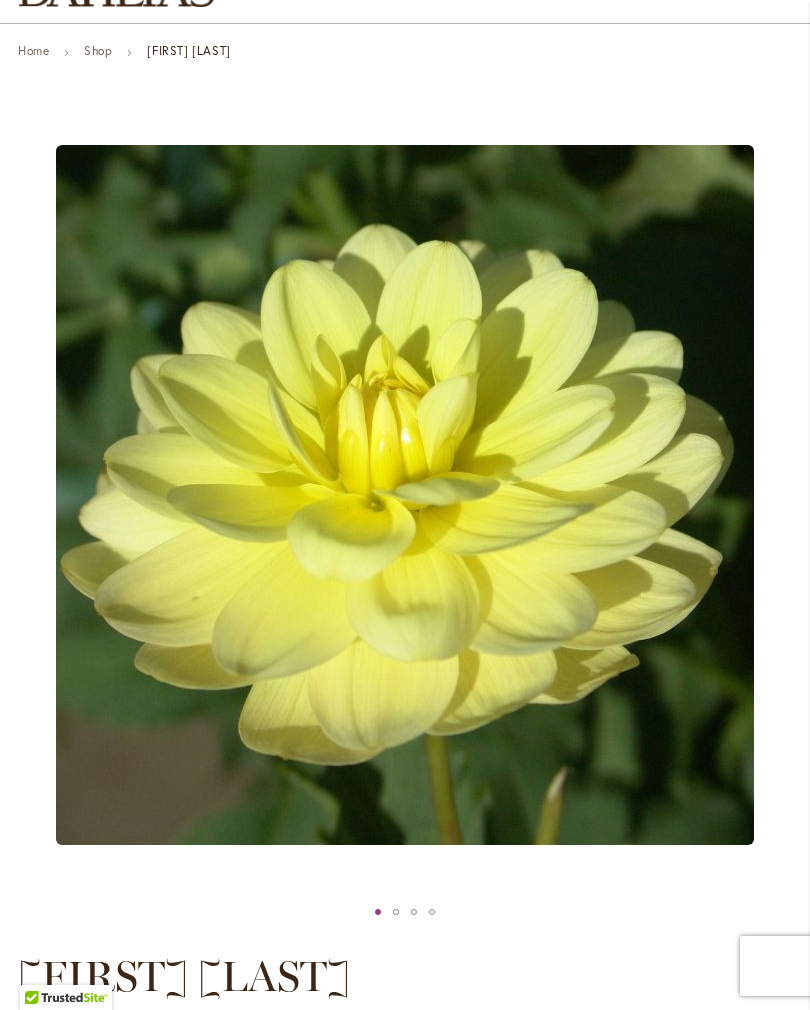 click at bounding box center (396, 912) 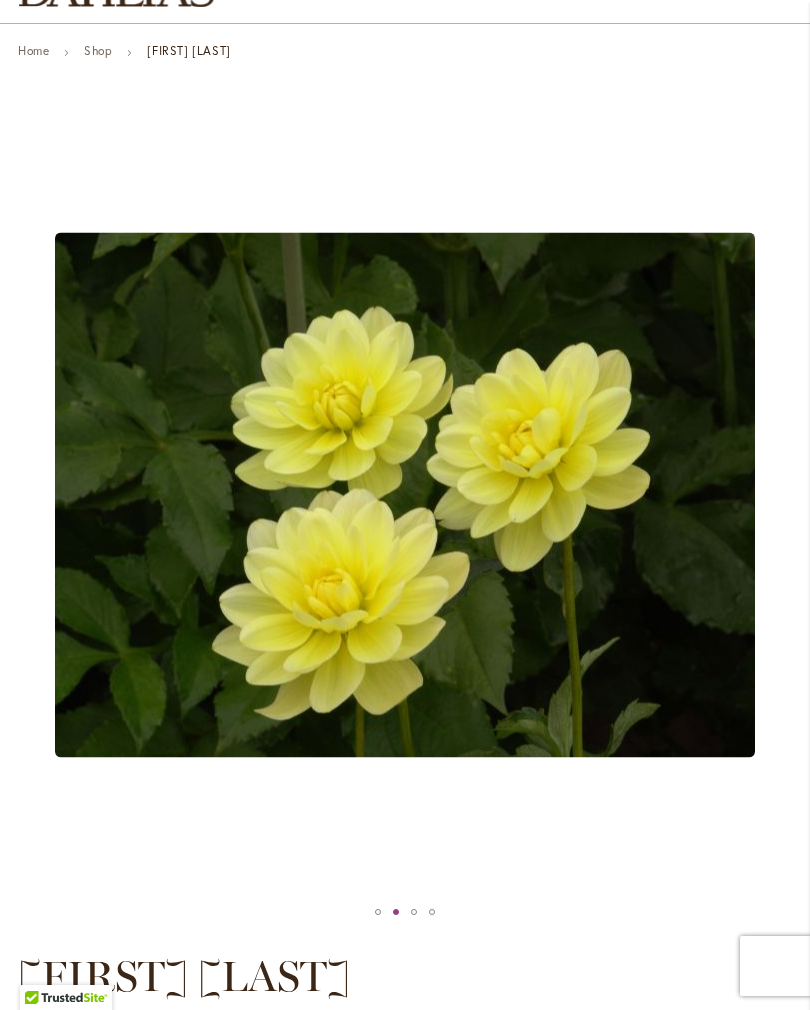 click at bounding box center (414, 912) 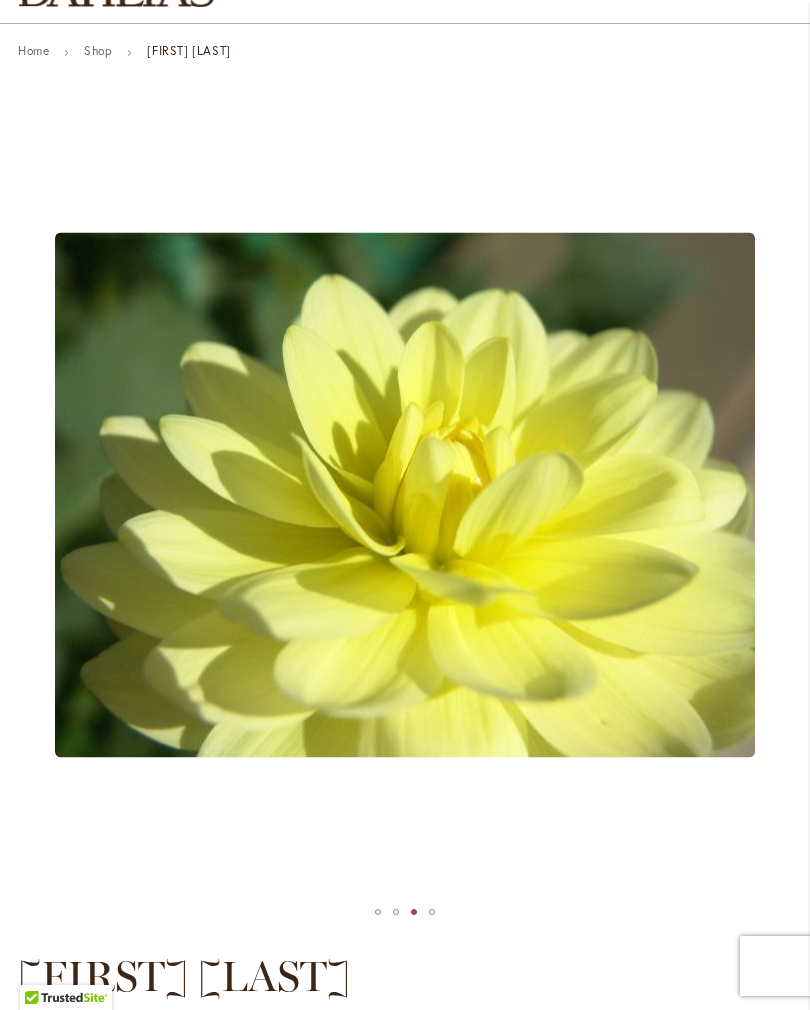 click at bounding box center [432, 912] 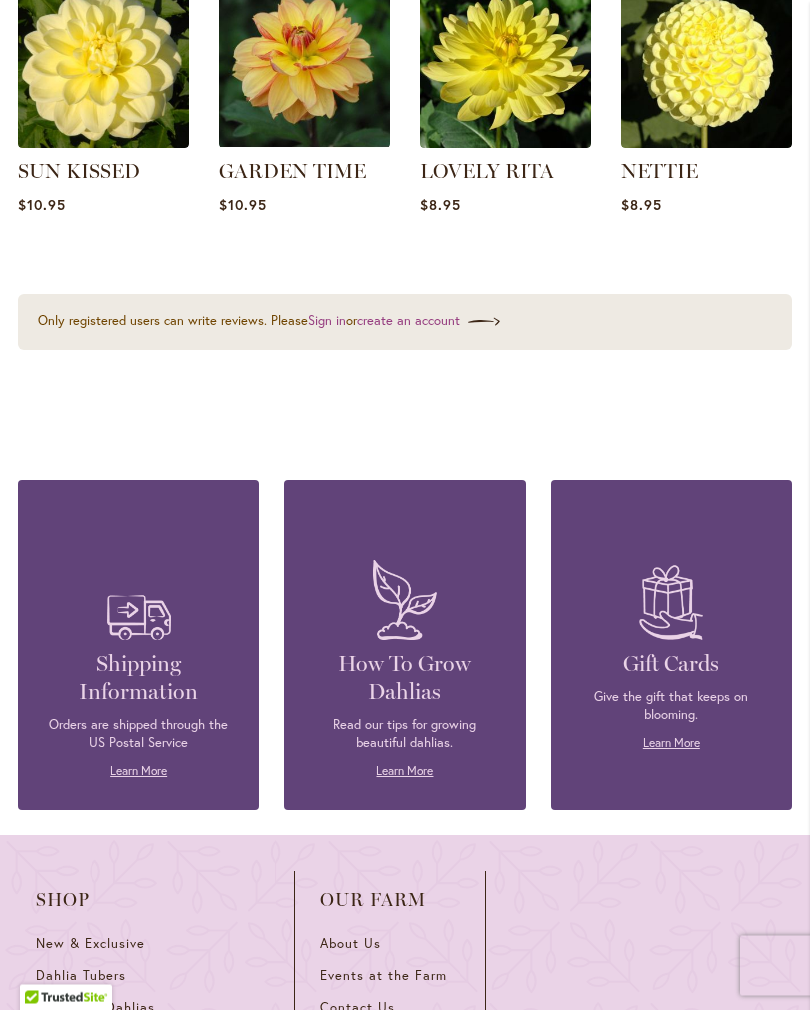 scroll, scrollTop: 2477, scrollLeft: 0, axis: vertical 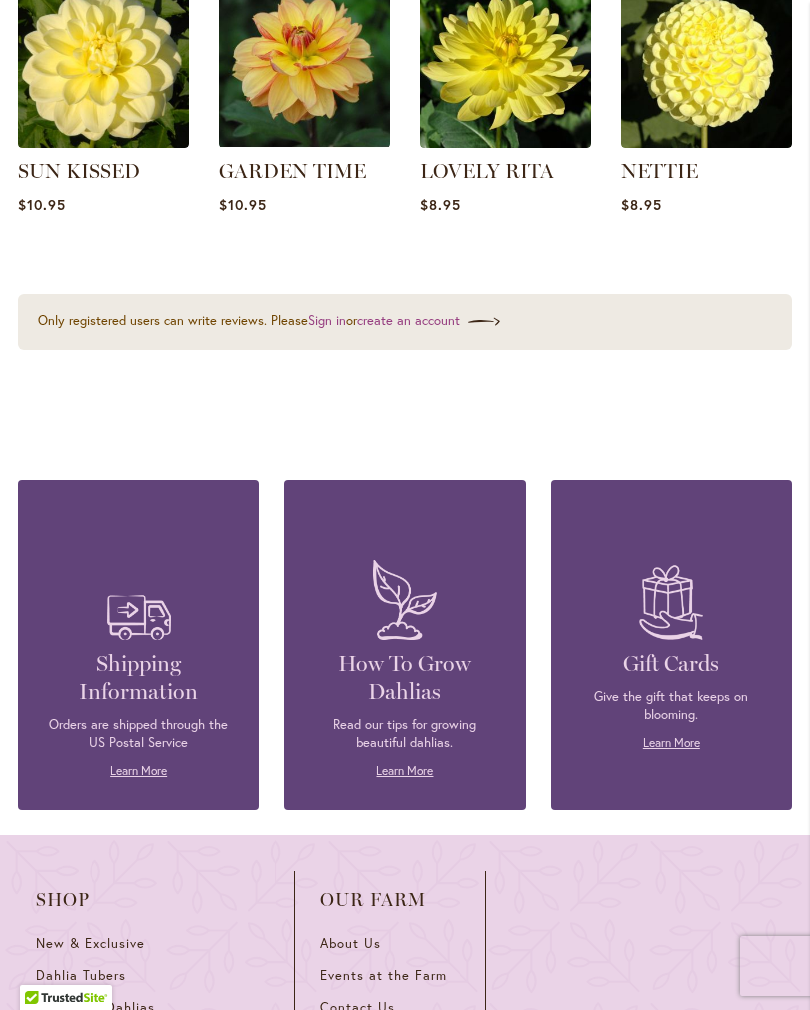 click at bounding box center (103, 62) 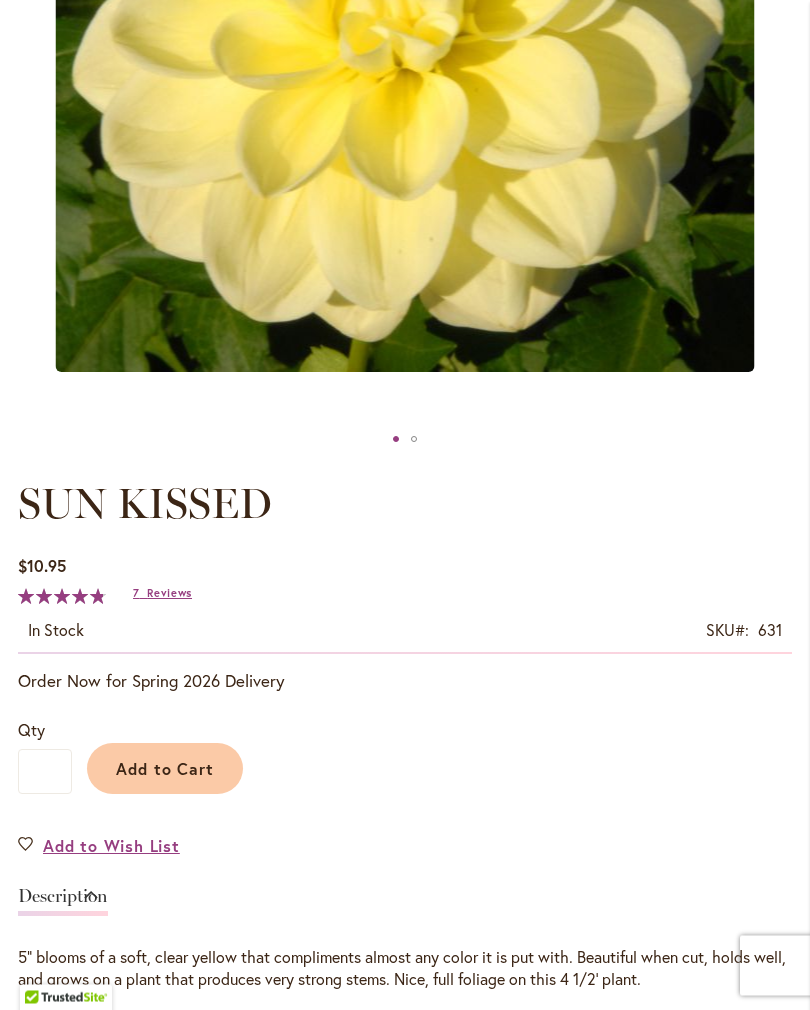 scroll, scrollTop: 637, scrollLeft: 0, axis: vertical 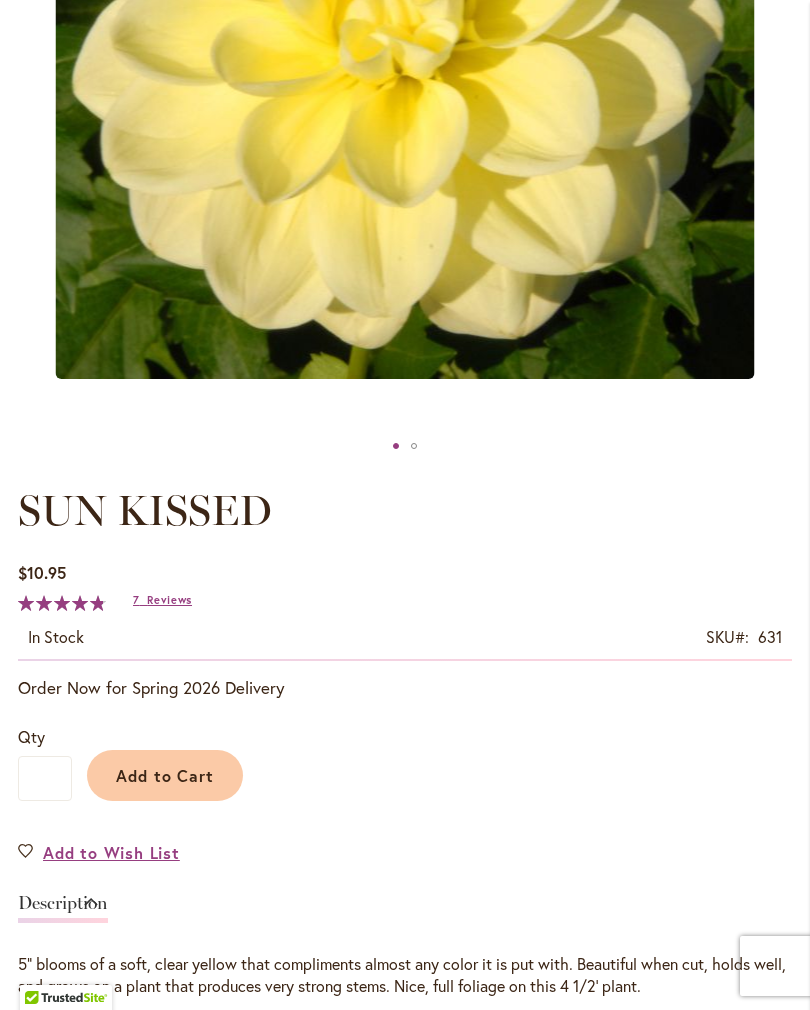 click at bounding box center (414, 446) 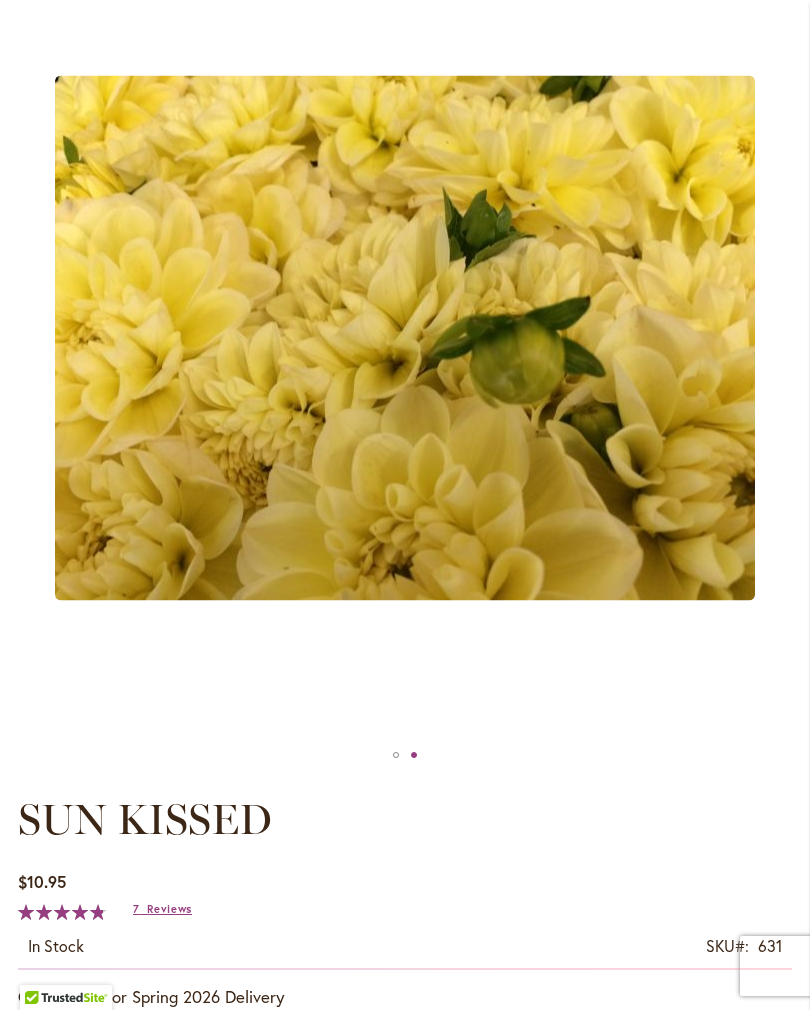 scroll, scrollTop: 335, scrollLeft: 0, axis: vertical 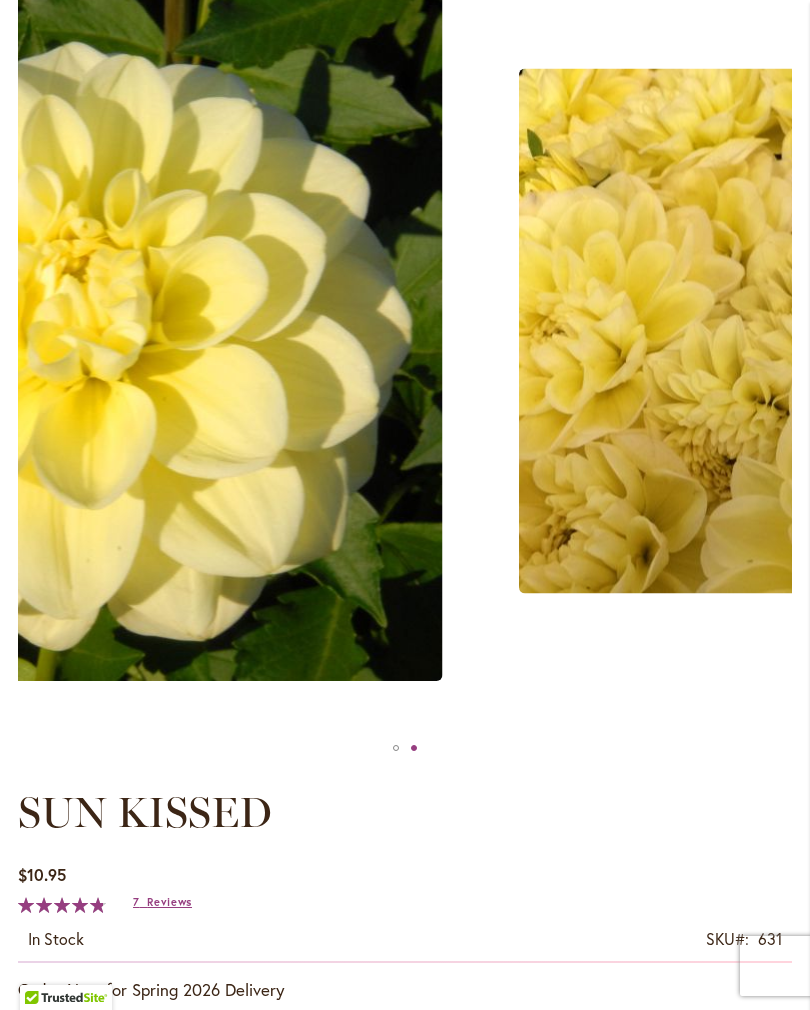 click at bounding box center [869, 330] 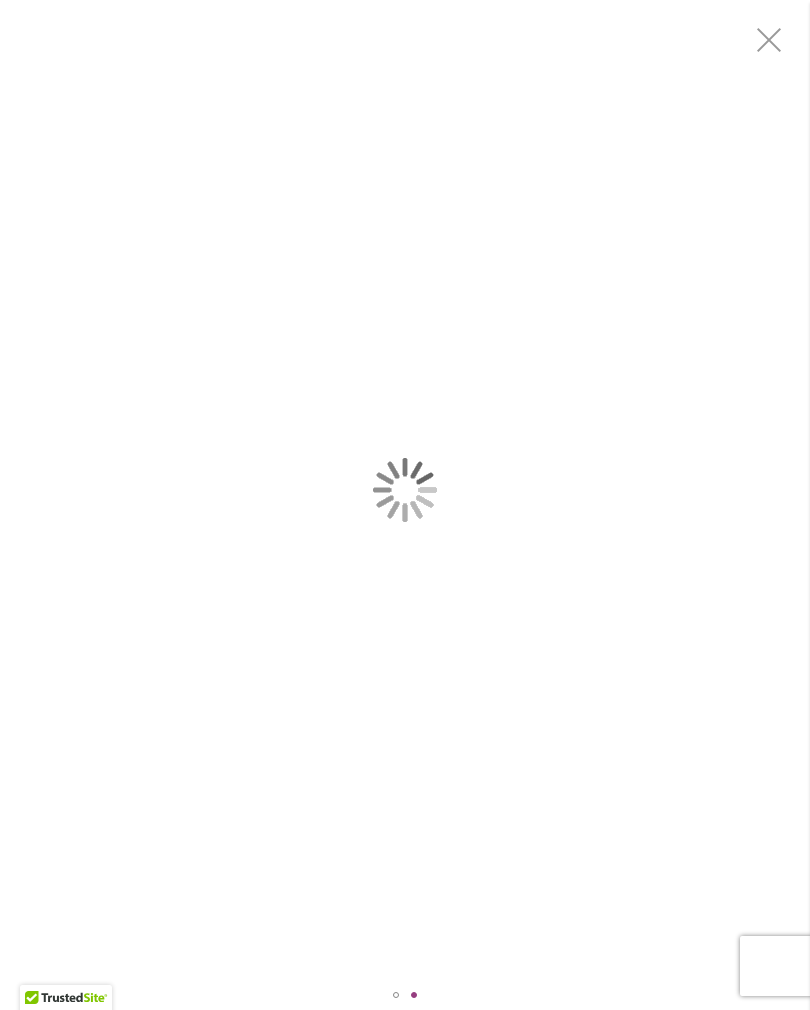 scroll, scrollTop: 0, scrollLeft: 0, axis: both 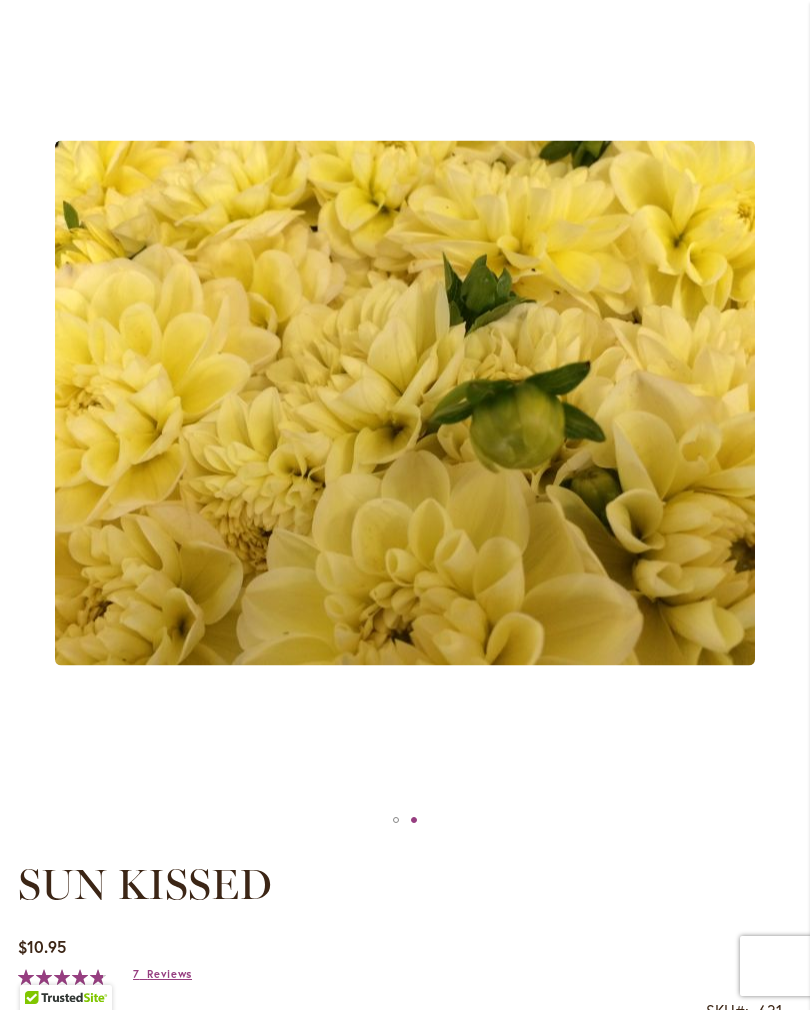 click on "Skip to Accessibility Information
The store will not work correctly in the case when cookies are disabled.
Previous Office & Gift Shop Closed - July 21-31, 2025 - Getting ready for the Dahlia Festival August 1st! Annual Dahlia Festival, kicking off August 1st through September 28th Potted Dahlias Are Ready and Available Now! Gift Shop & Office Open - Monday-Friday 9-4:30pm   /   Gift Shop Open - Saturday 10-3pm Order Dahlia Tubers Starting August 1st, for Spring 2026 Delivery! Check out the Beautiful Dahlia Earrings by a local artist! Questions about Dahlia Care and Growing Beautiful Dahlias Next 1 2 3 4 5 6 7
Skip to Content
Toggle Nav" at bounding box center [405, 3360] 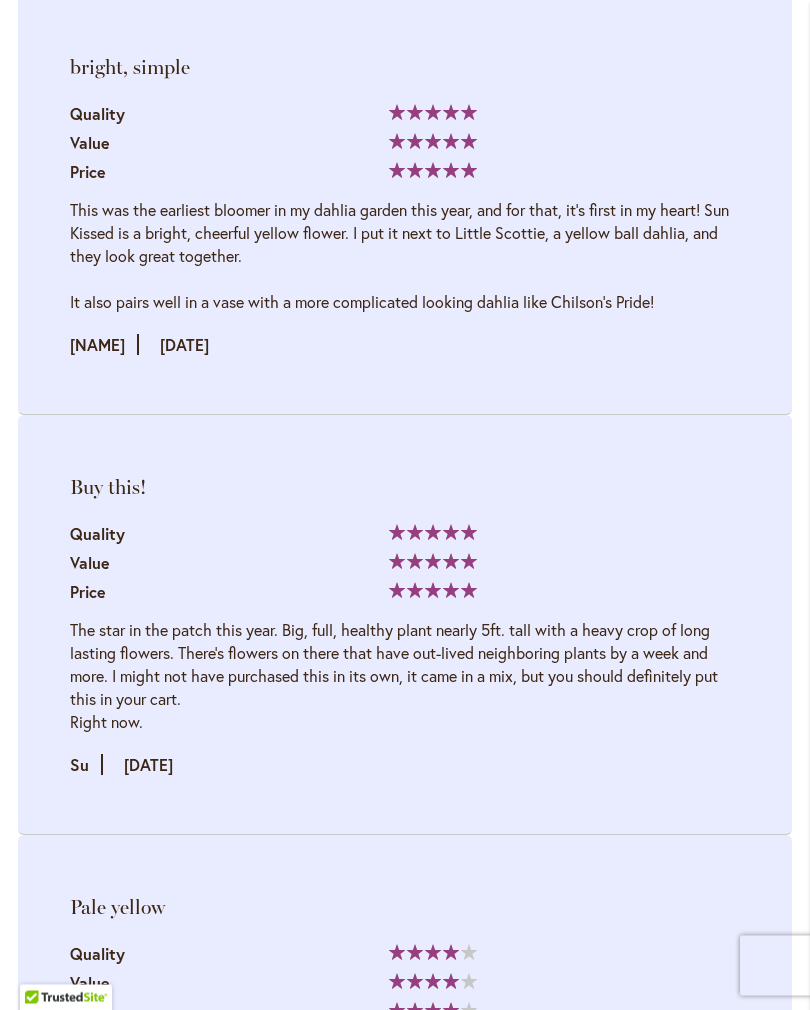 scroll, scrollTop: 3592, scrollLeft: 0, axis: vertical 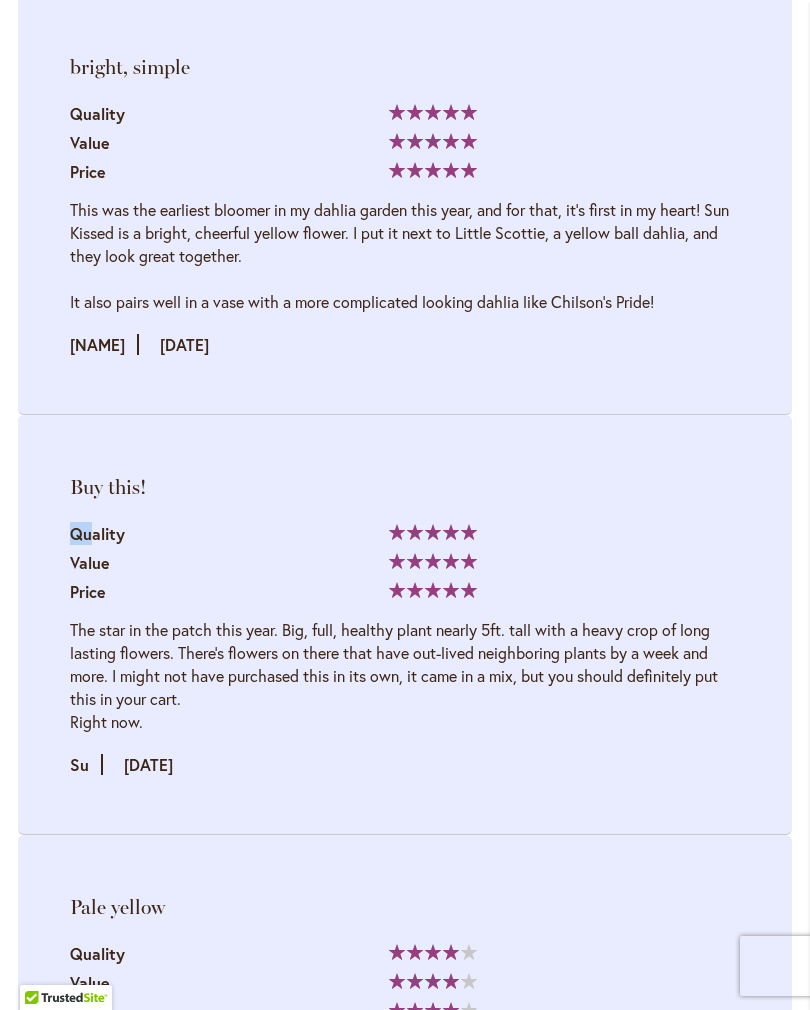 click on "Buy this!
Quality
100%
Value Price" at bounding box center (405, 625) 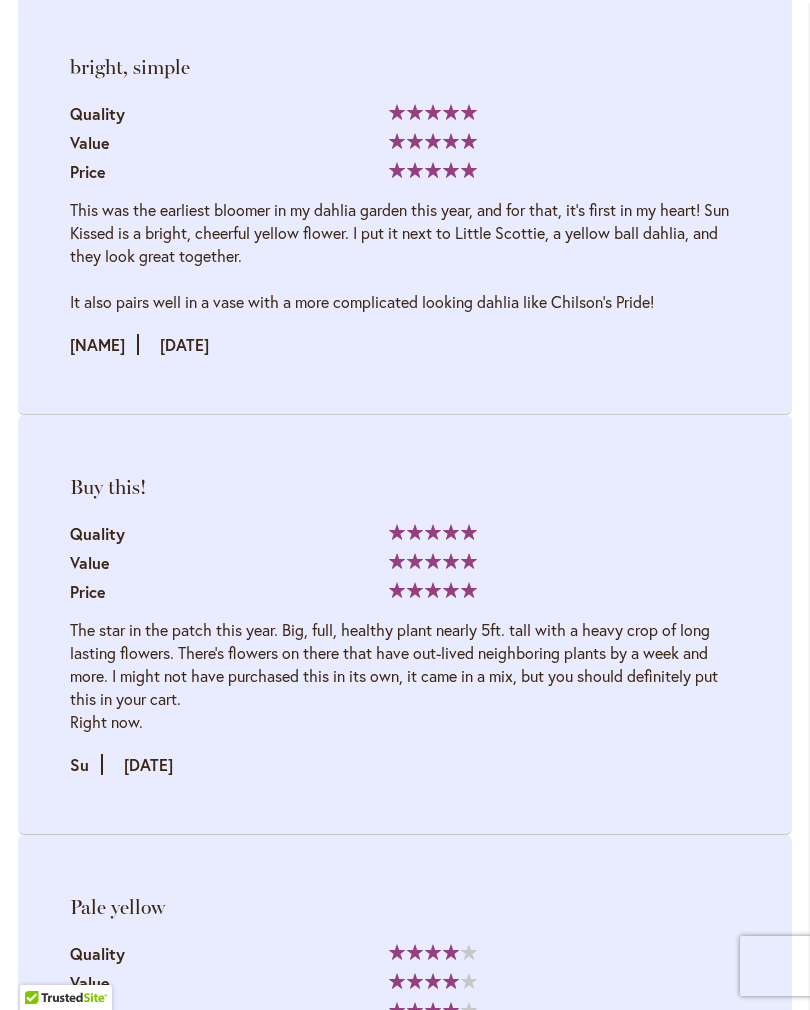 click on "Buy this!
Quality
100%
Value Price" at bounding box center [405, 625] 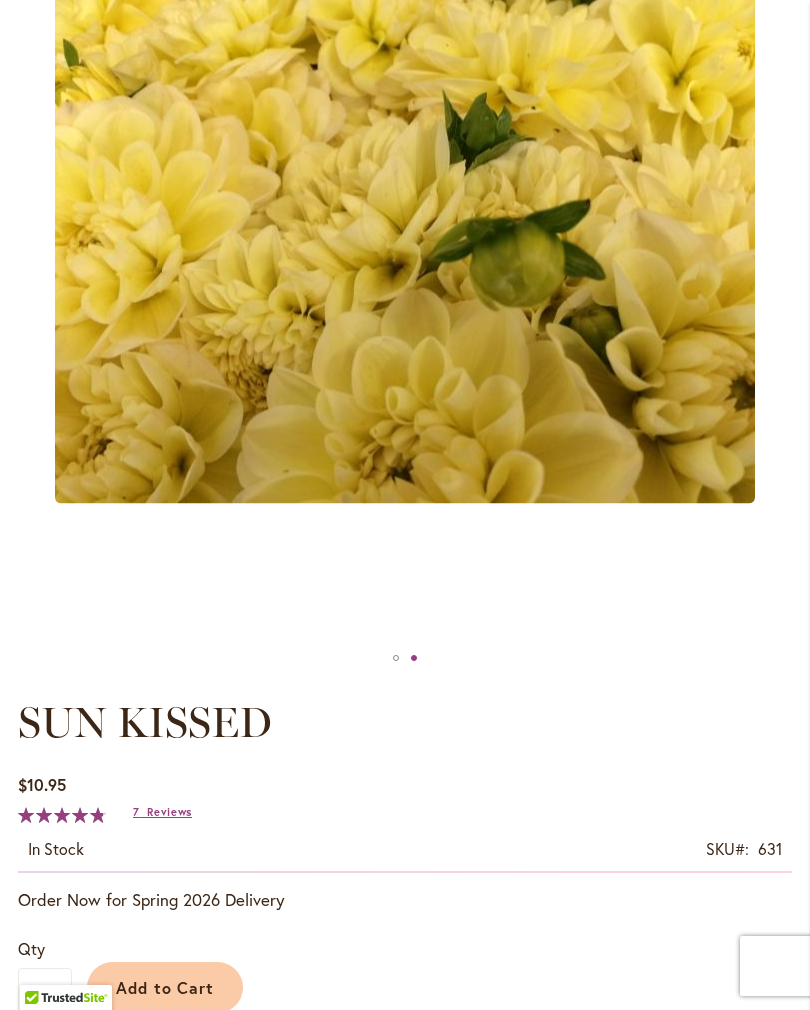 scroll, scrollTop: 424, scrollLeft: 0, axis: vertical 